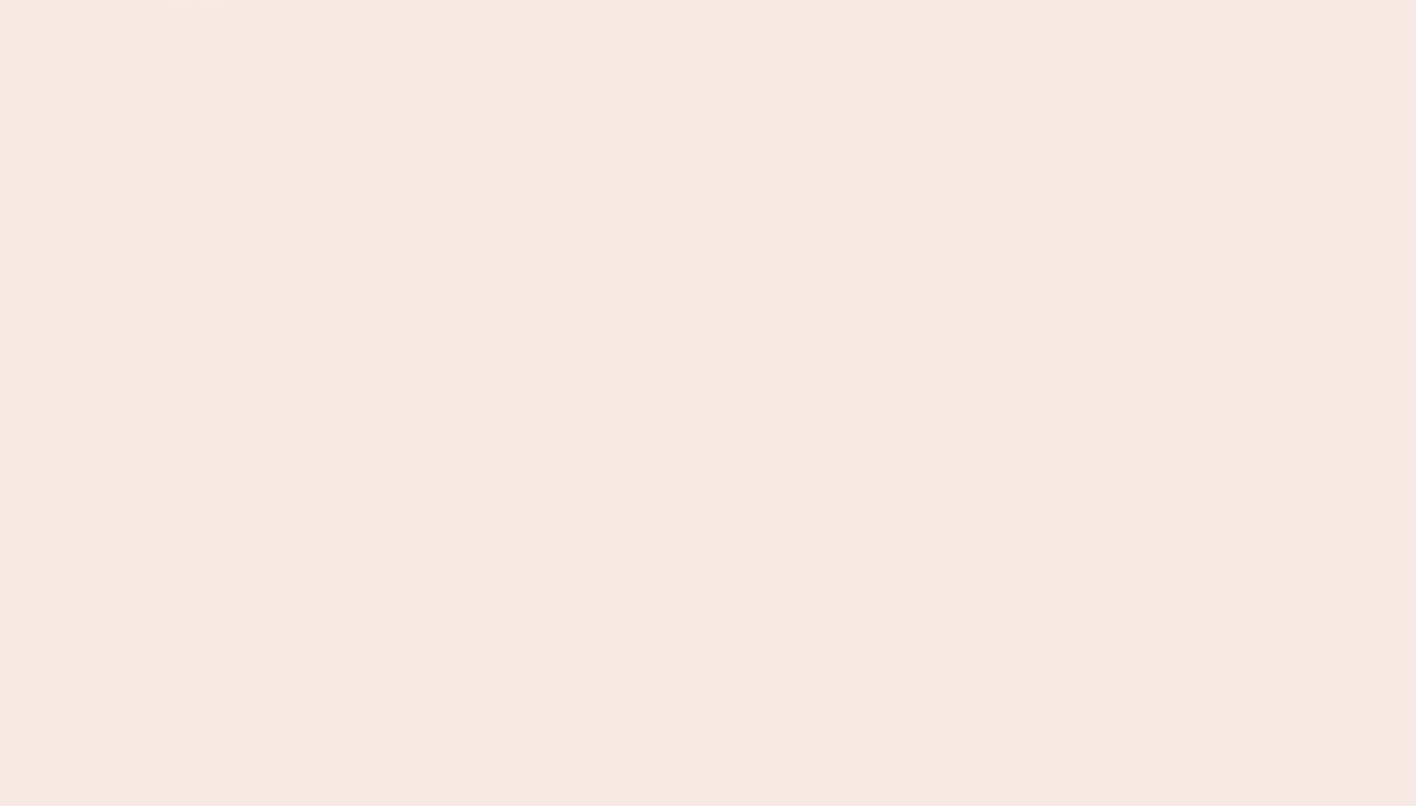 scroll, scrollTop: 0, scrollLeft: 0, axis: both 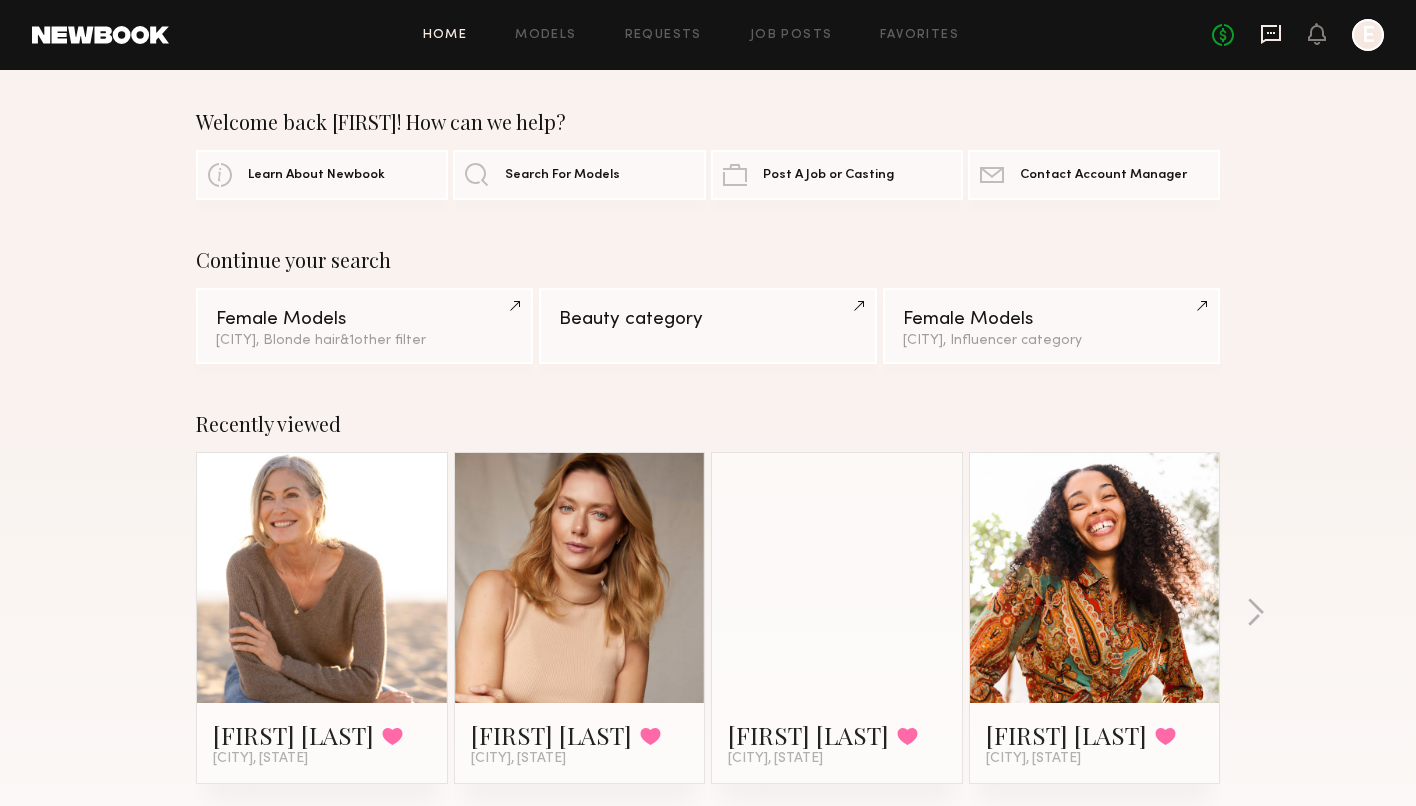 click 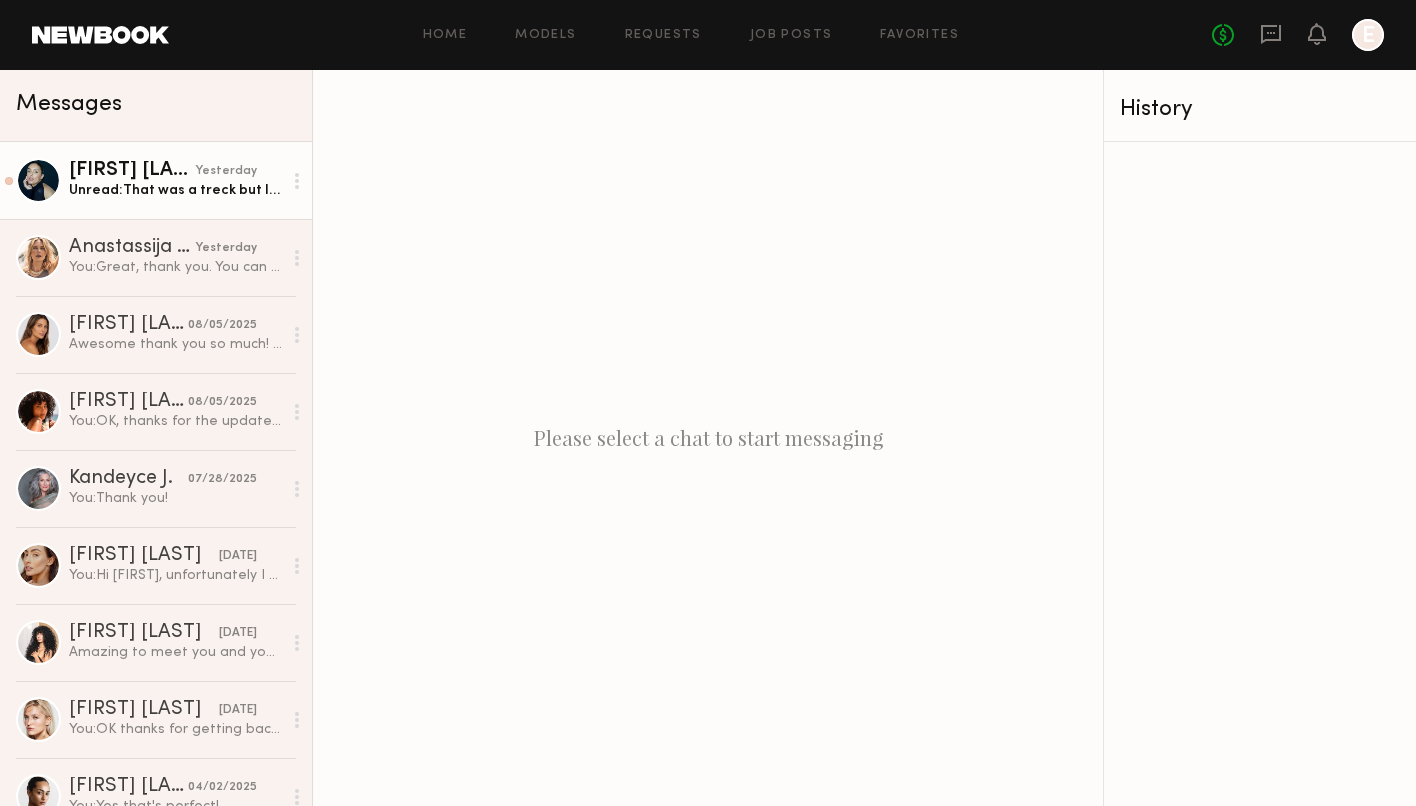 click on "Unread:  That was a treck but I got it
I’m almost 9 months pregnant will get this to you asap" 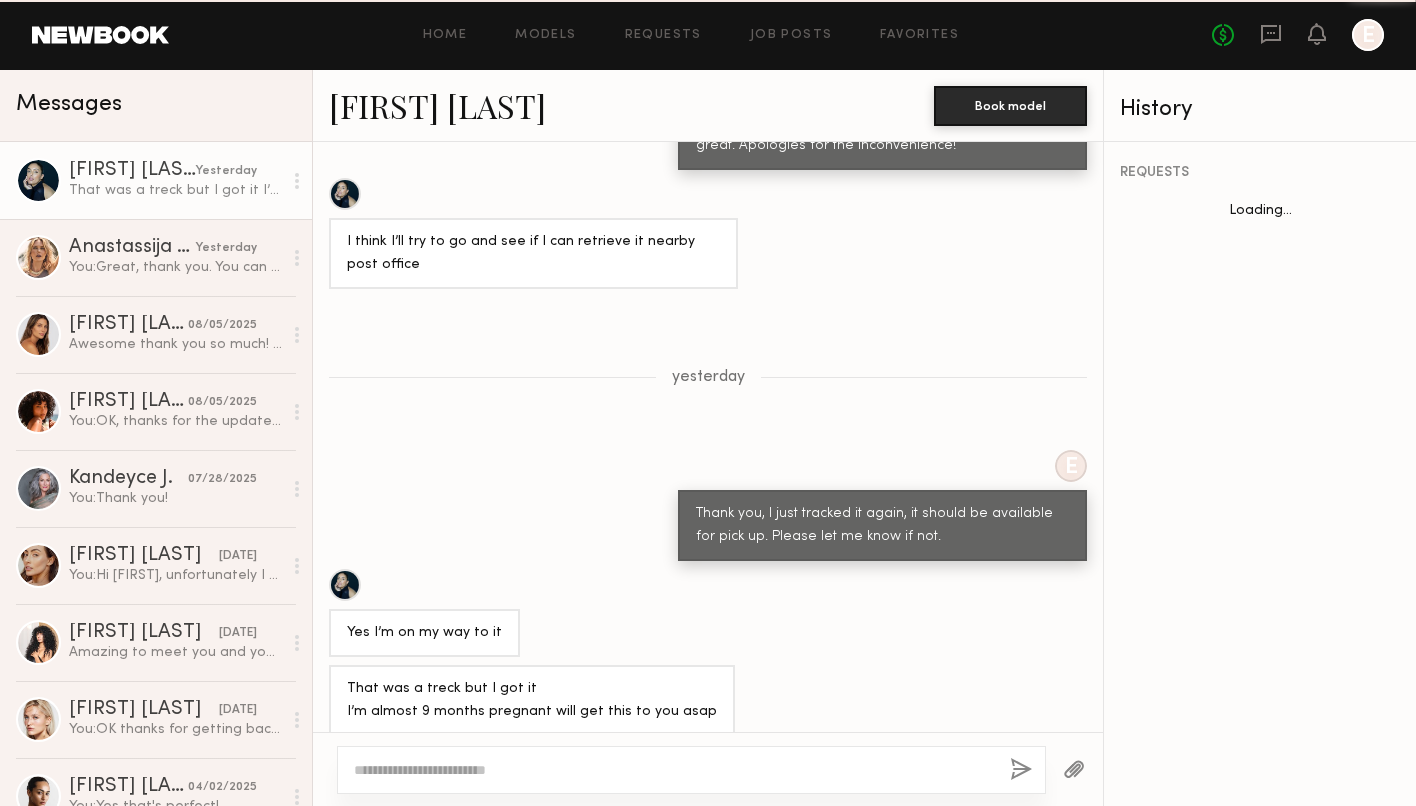 scroll, scrollTop: 1810, scrollLeft: 0, axis: vertical 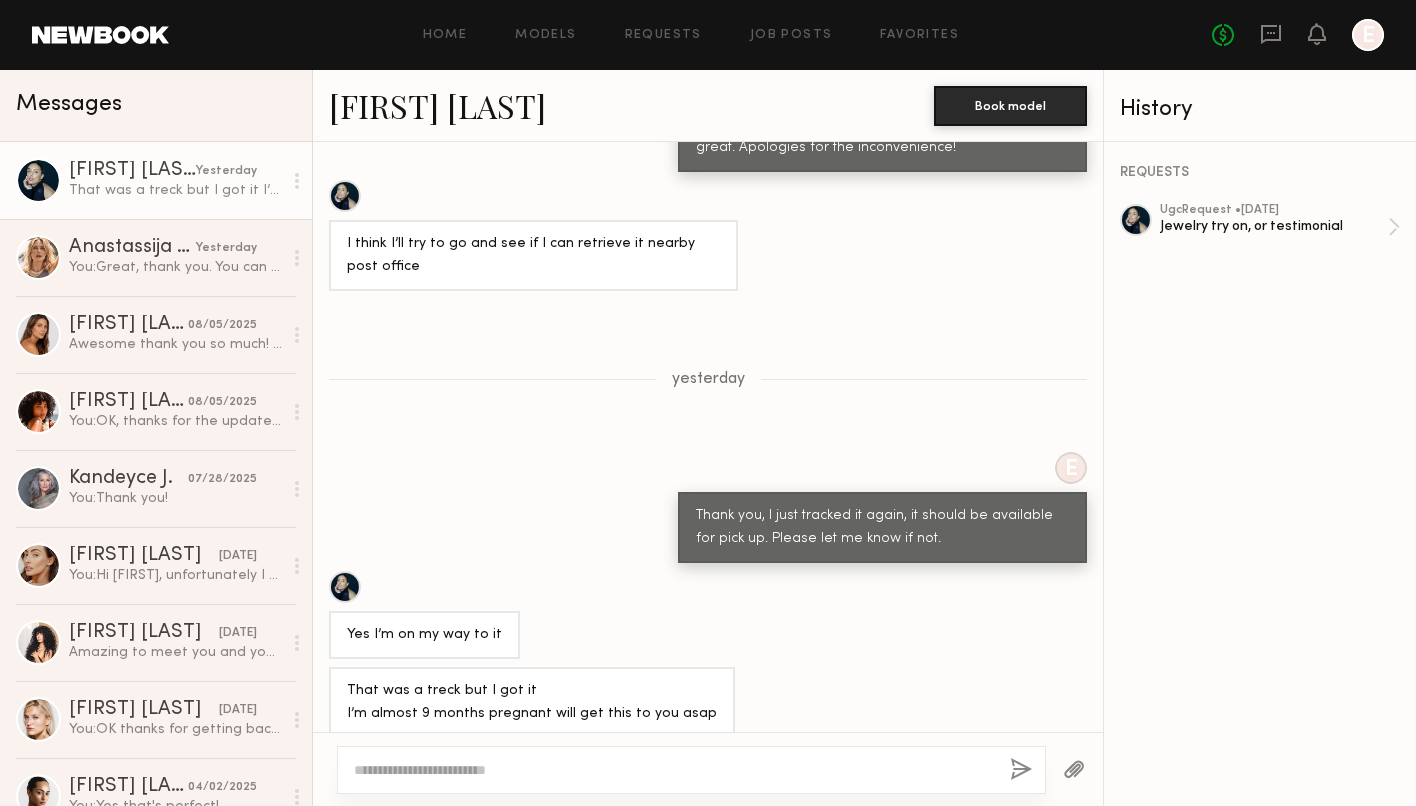 click 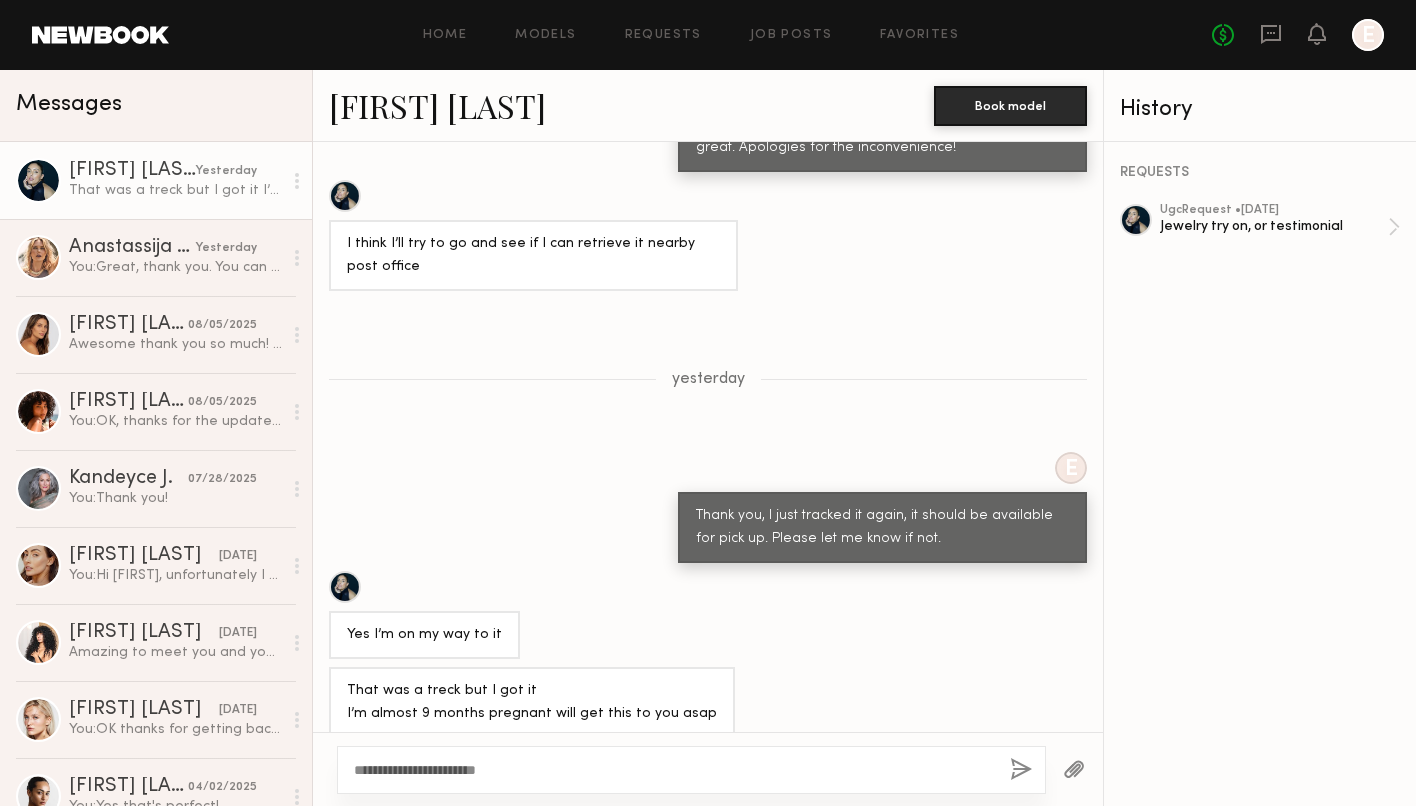 type on "**********" 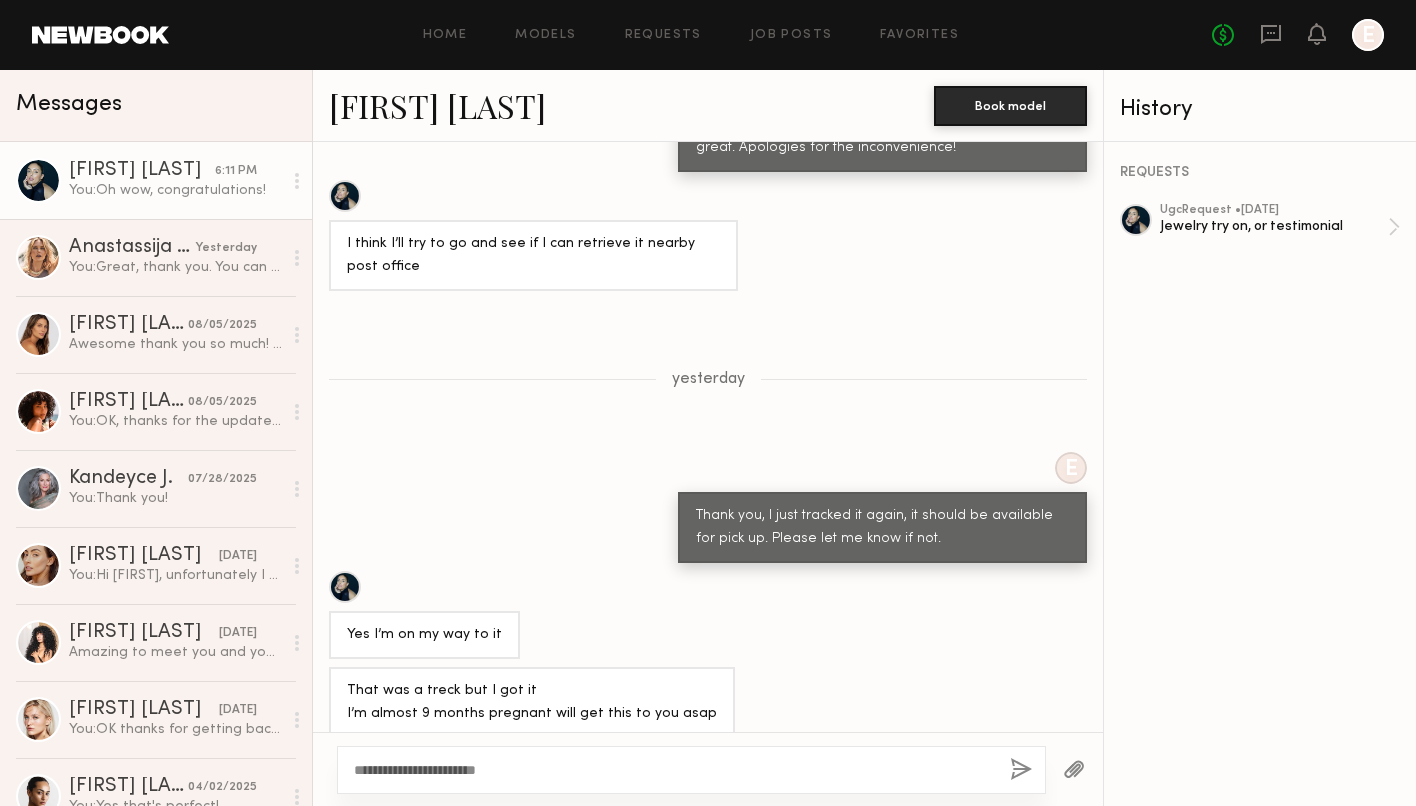 type 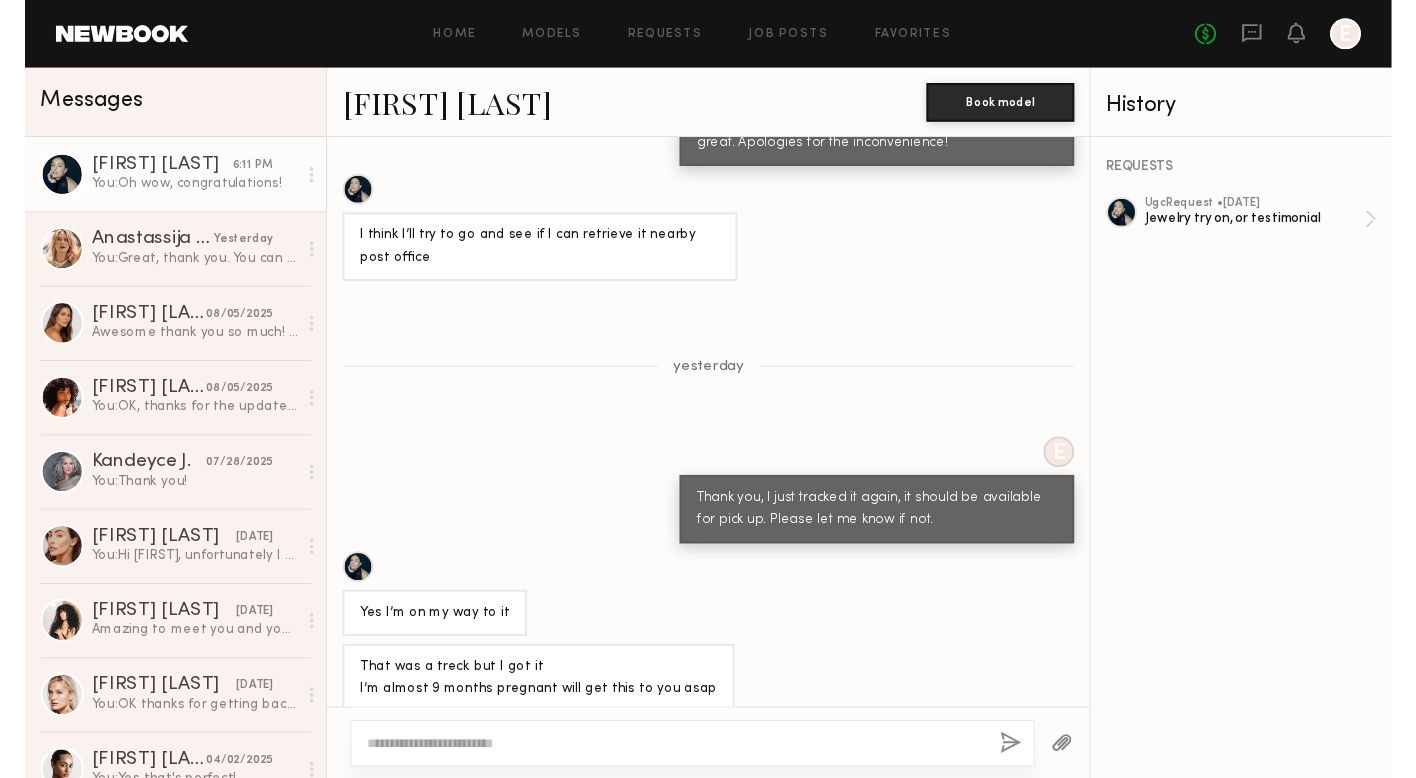 scroll, scrollTop: 2018, scrollLeft: 0, axis: vertical 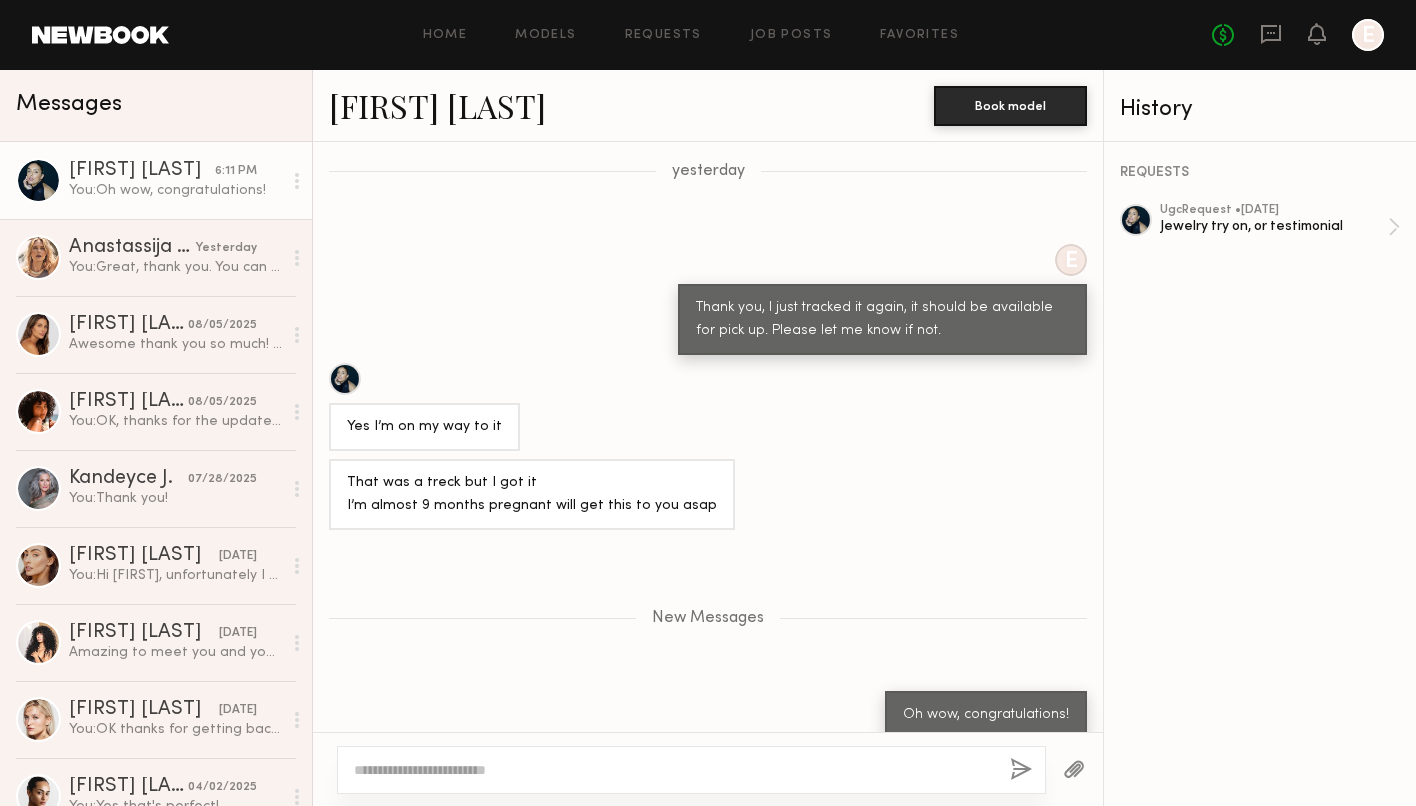 click 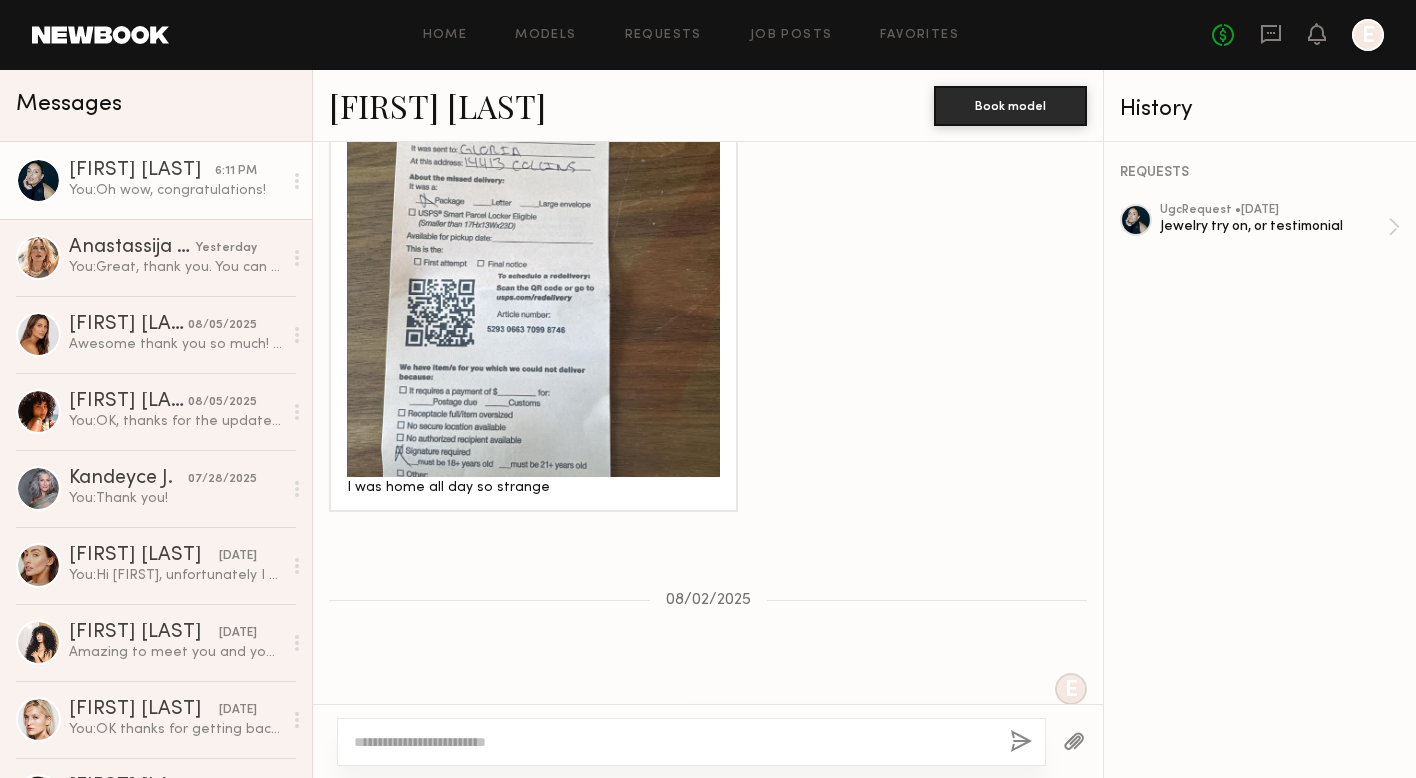 scroll, scrollTop: 438, scrollLeft: 0, axis: vertical 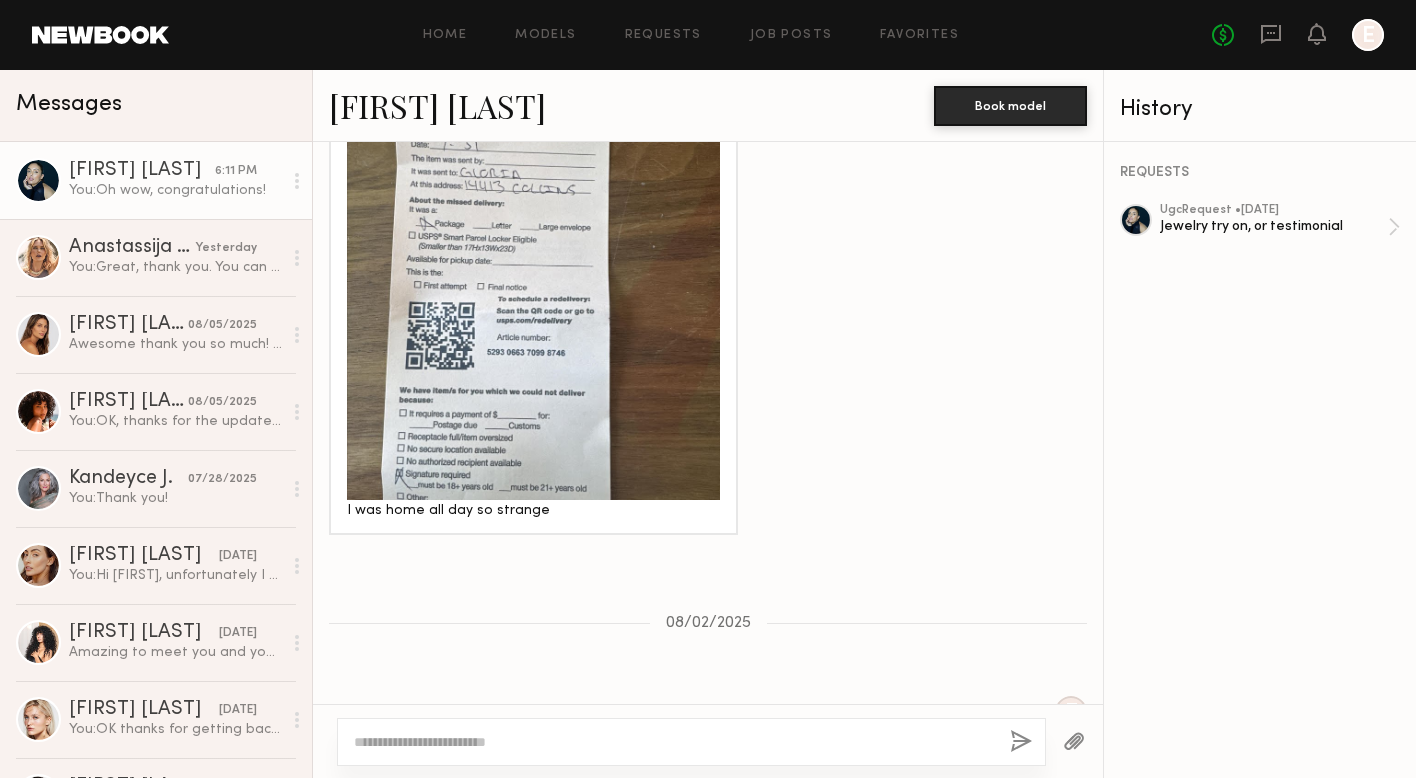 click on "[FIRST] [LAST]." 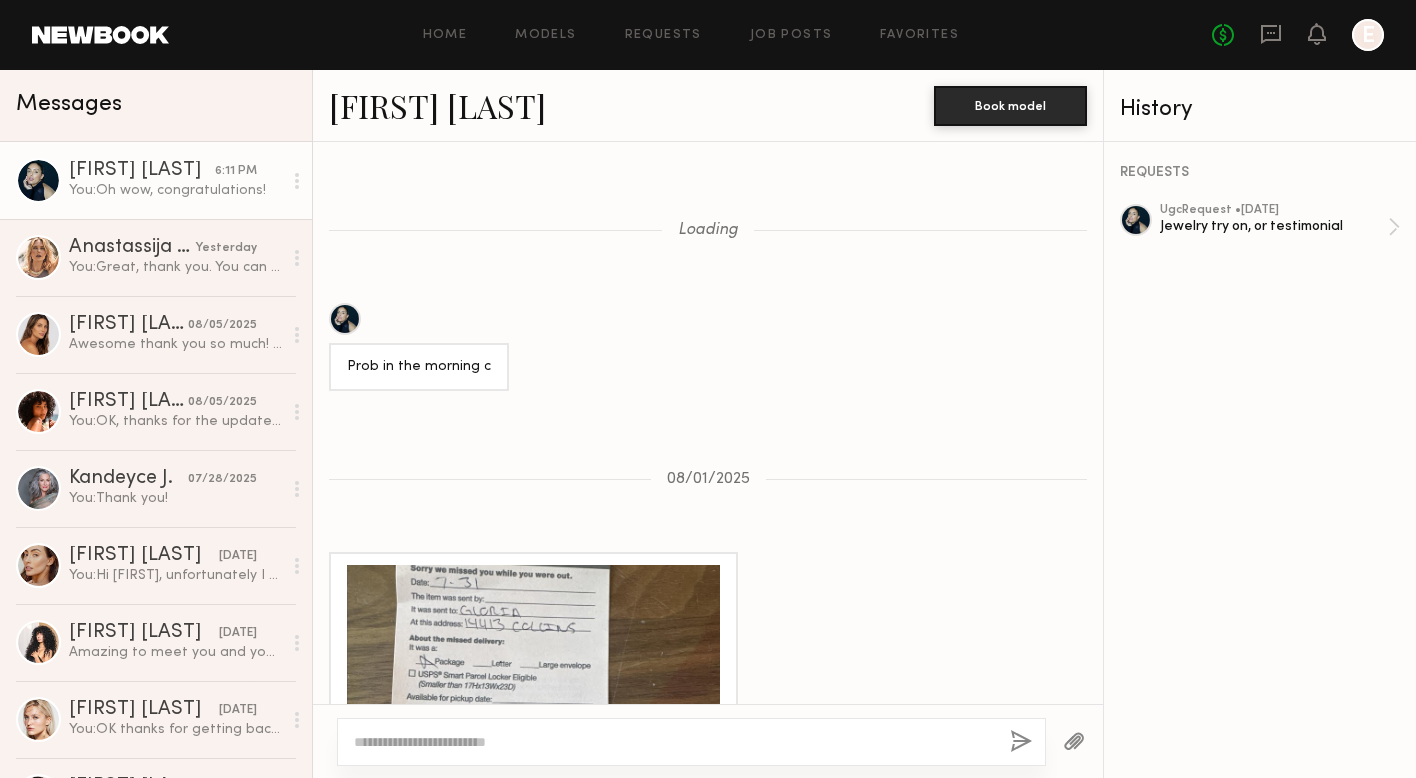 scroll, scrollTop: 2261, scrollLeft: 0, axis: vertical 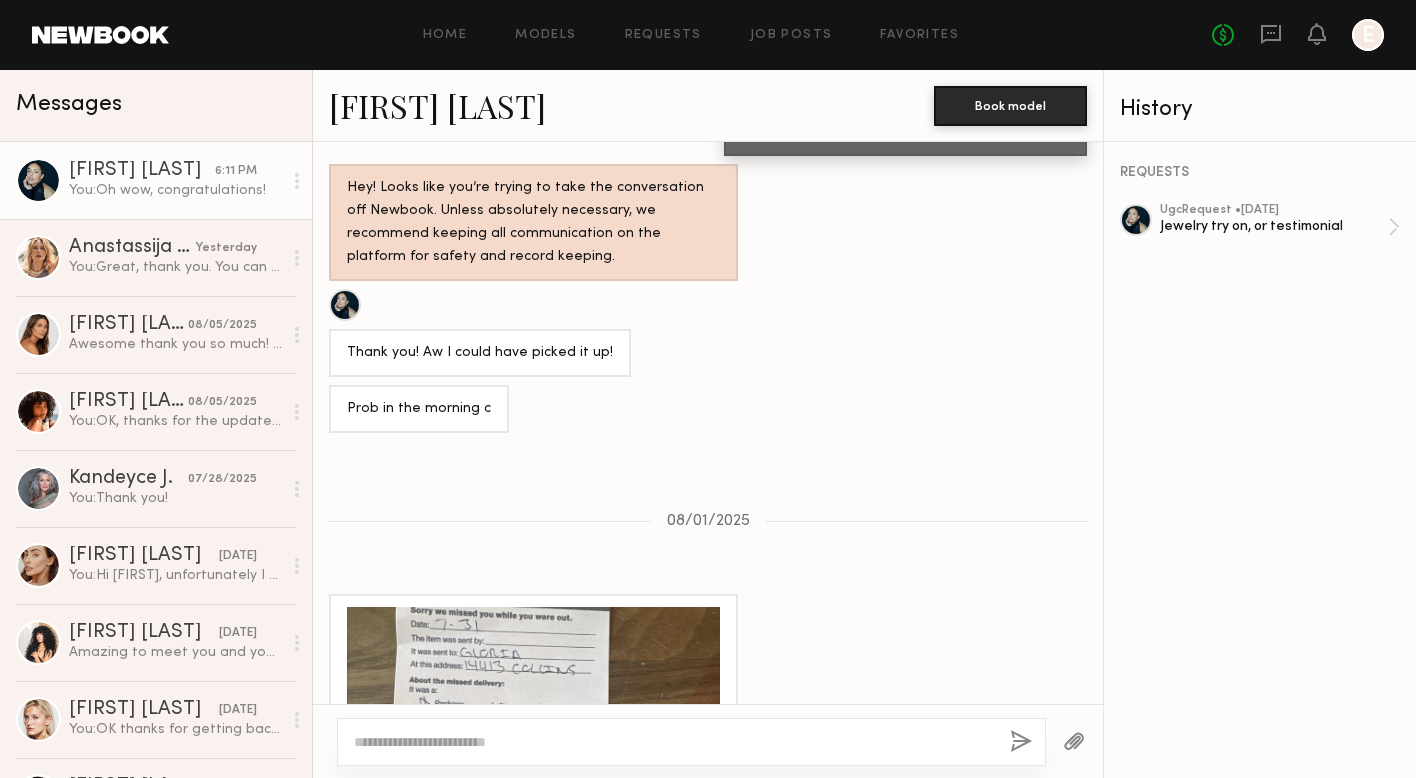 click on "[FIRST] [LAST]" 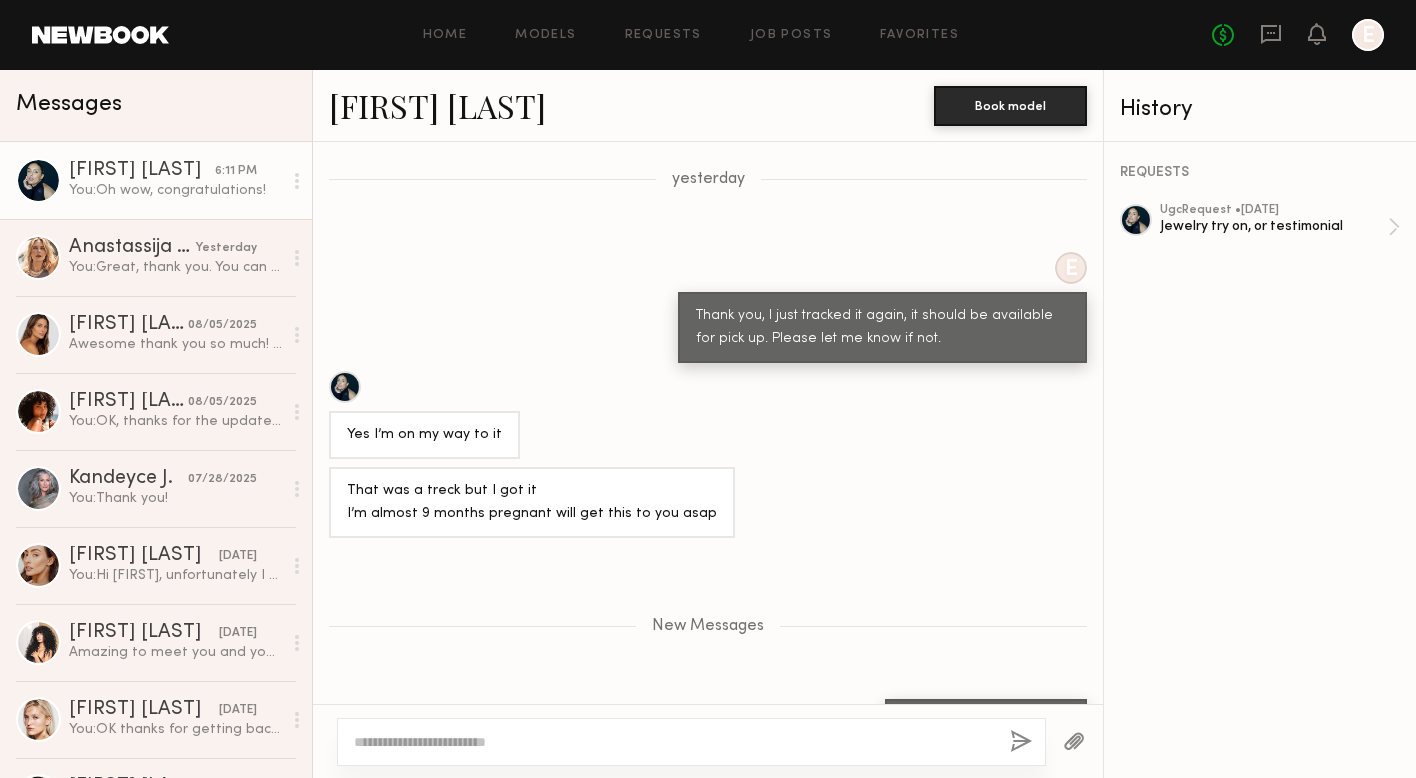 scroll, scrollTop: 4312, scrollLeft: 0, axis: vertical 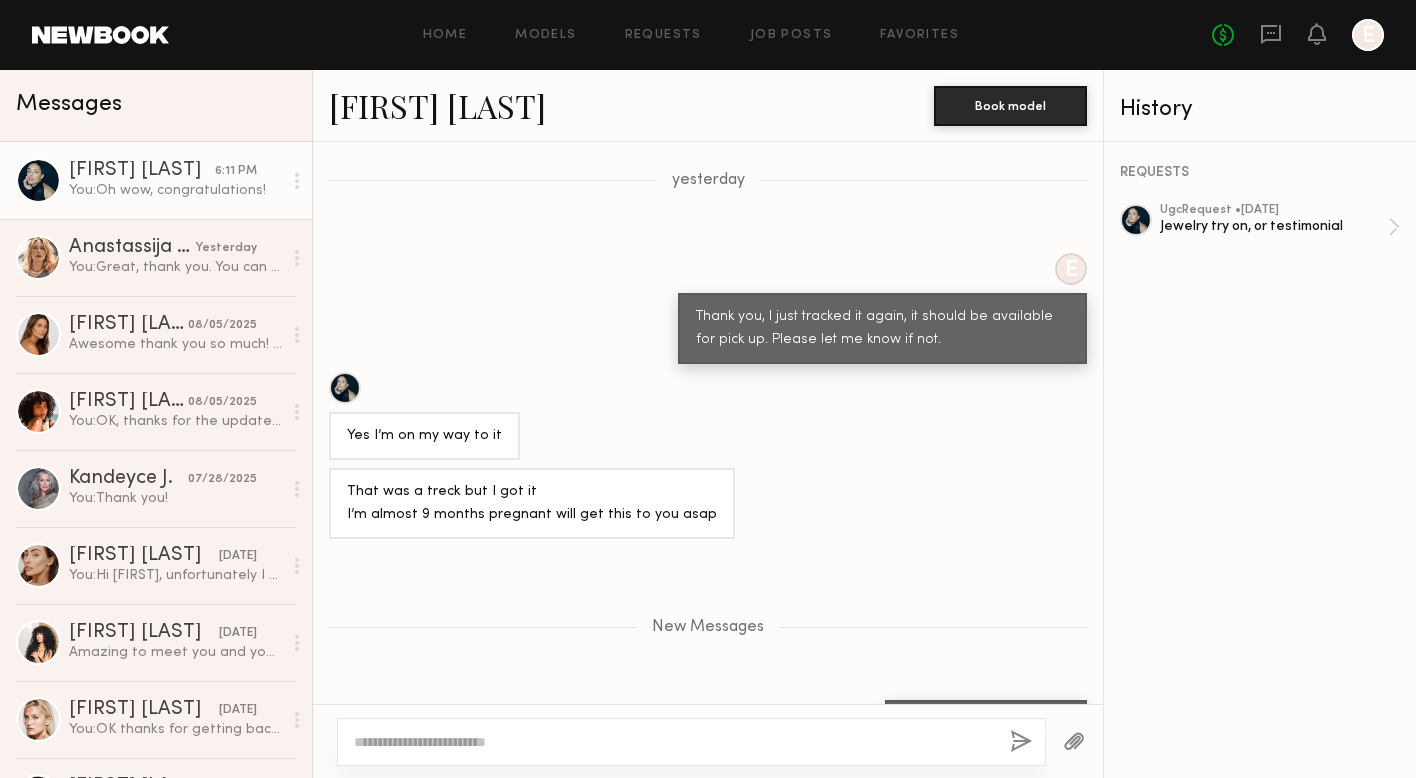 click 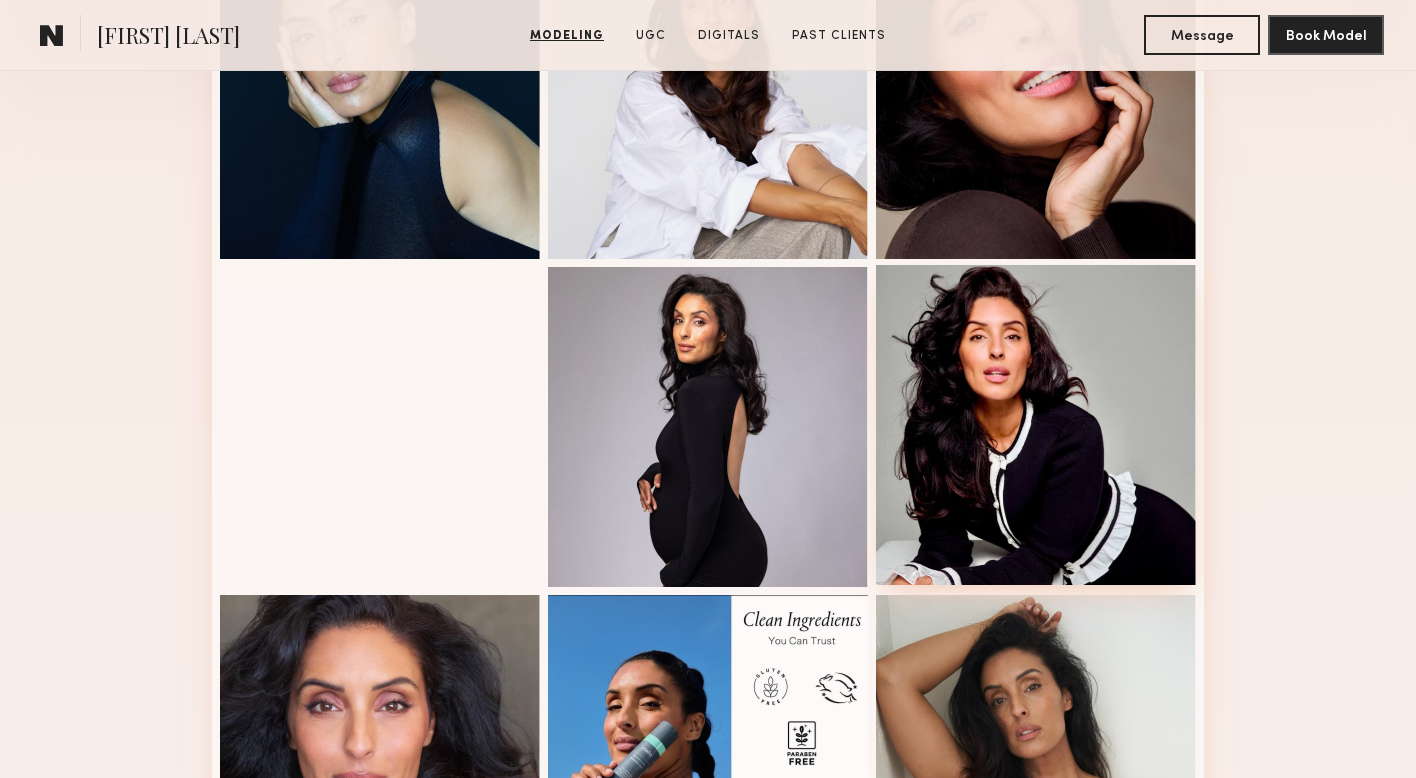 scroll, scrollTop: 661, scrollLeft: 0, axis: vertical 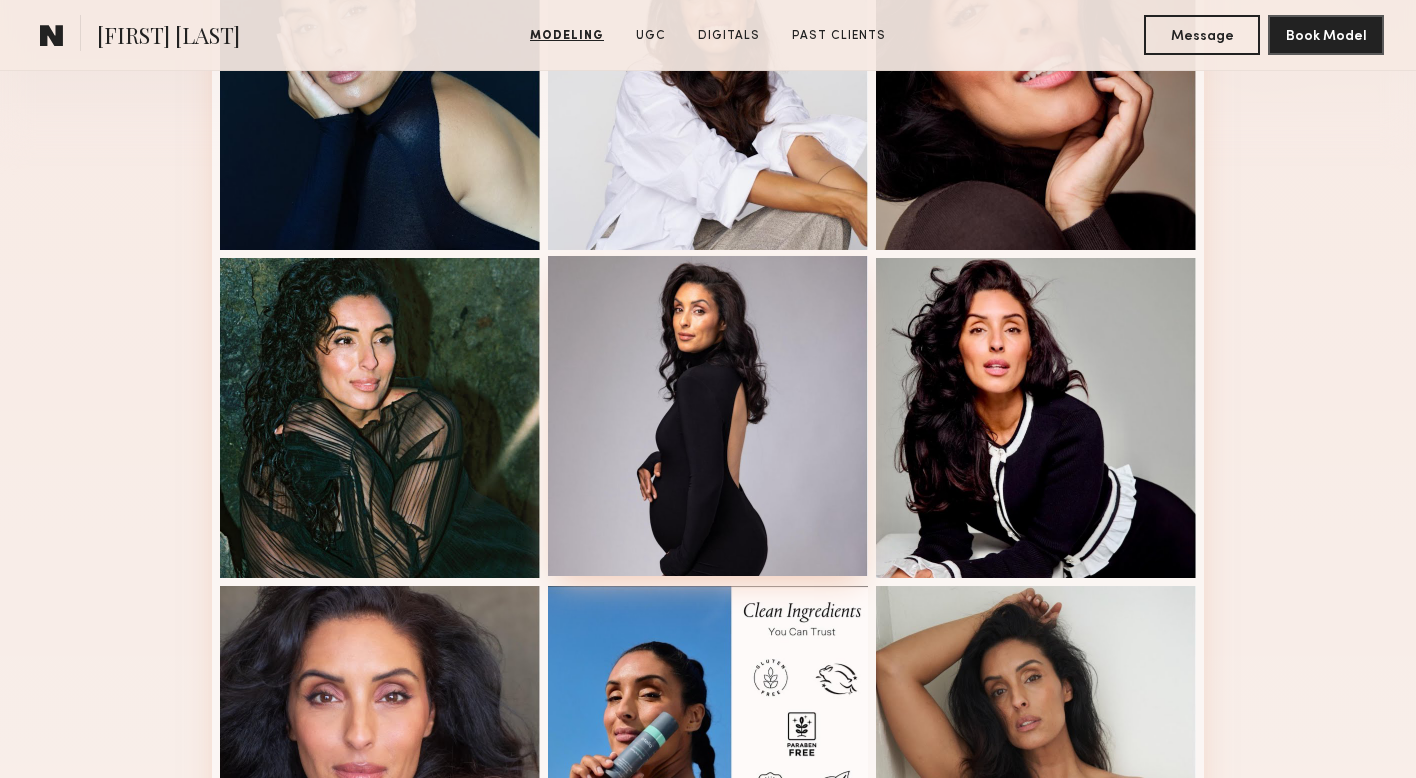 click at bounding box center (708, 416) 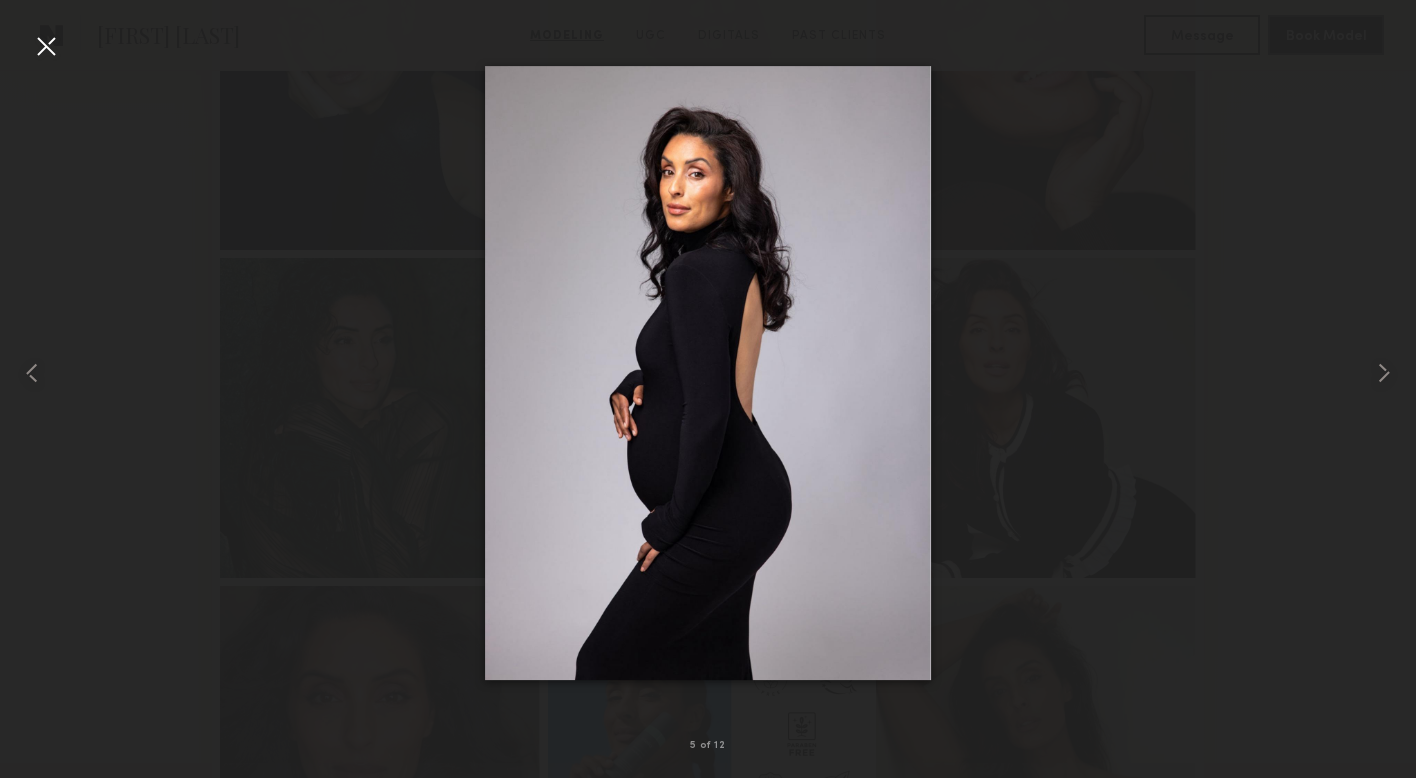 click at bounding box center [46, 46] 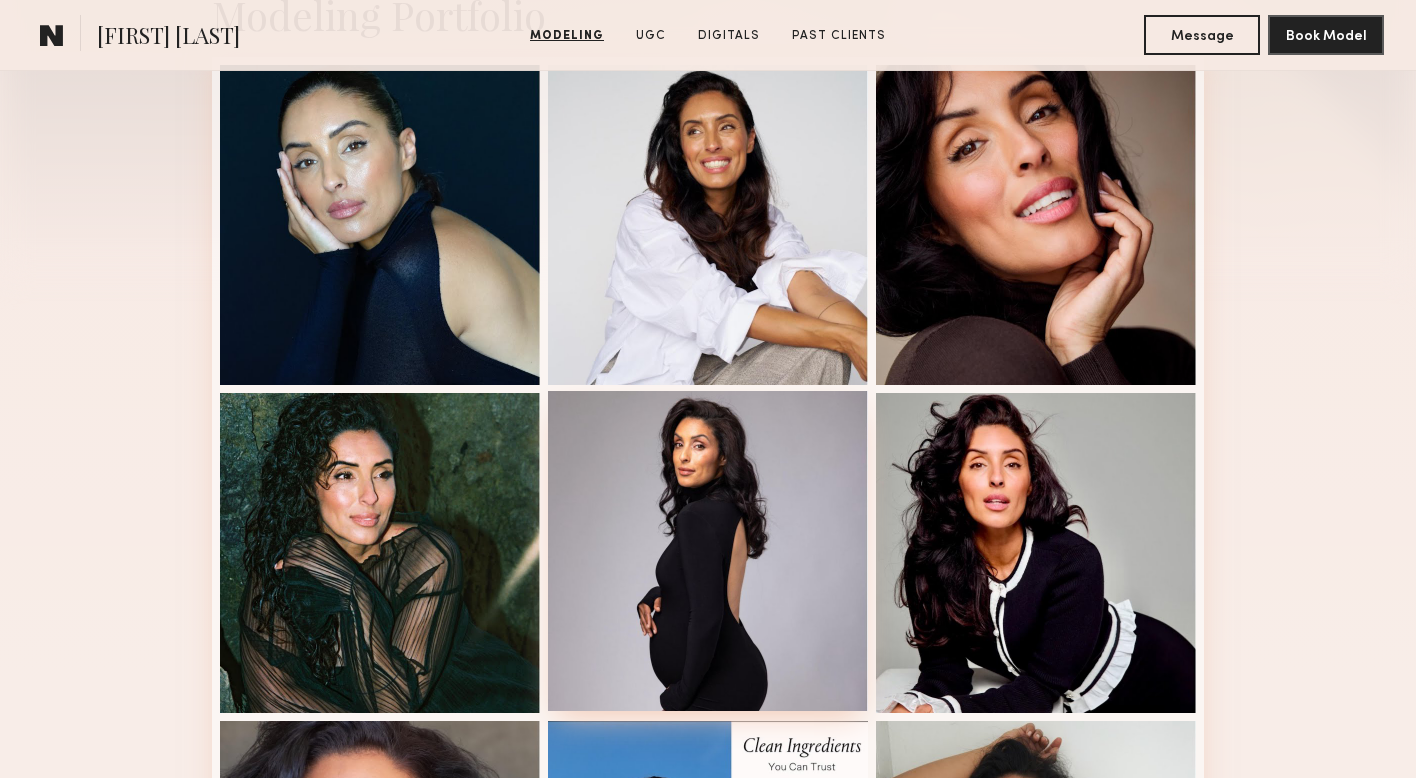 scroll, scrollTop: 508, scrollLeft: 0, axis: vertical 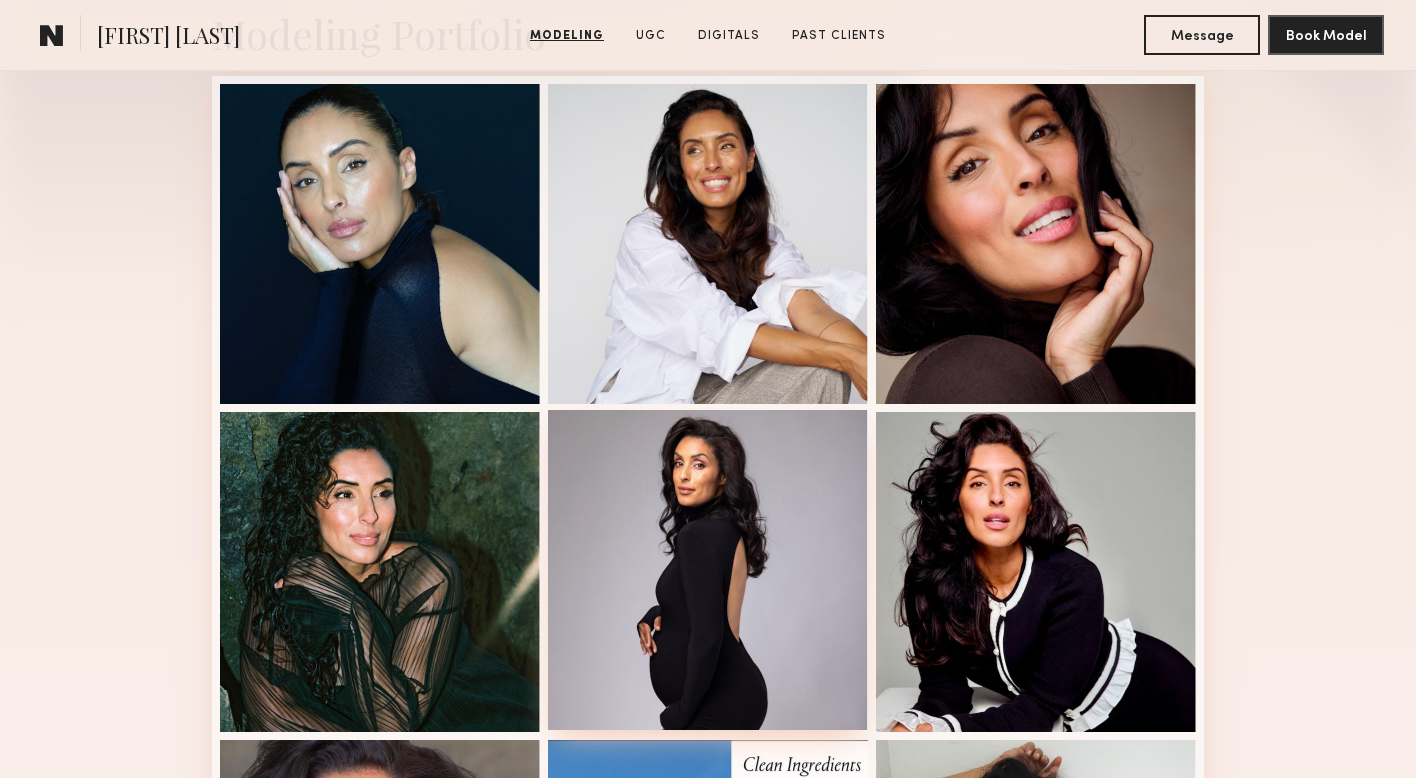click at bounding box center [708, 570] 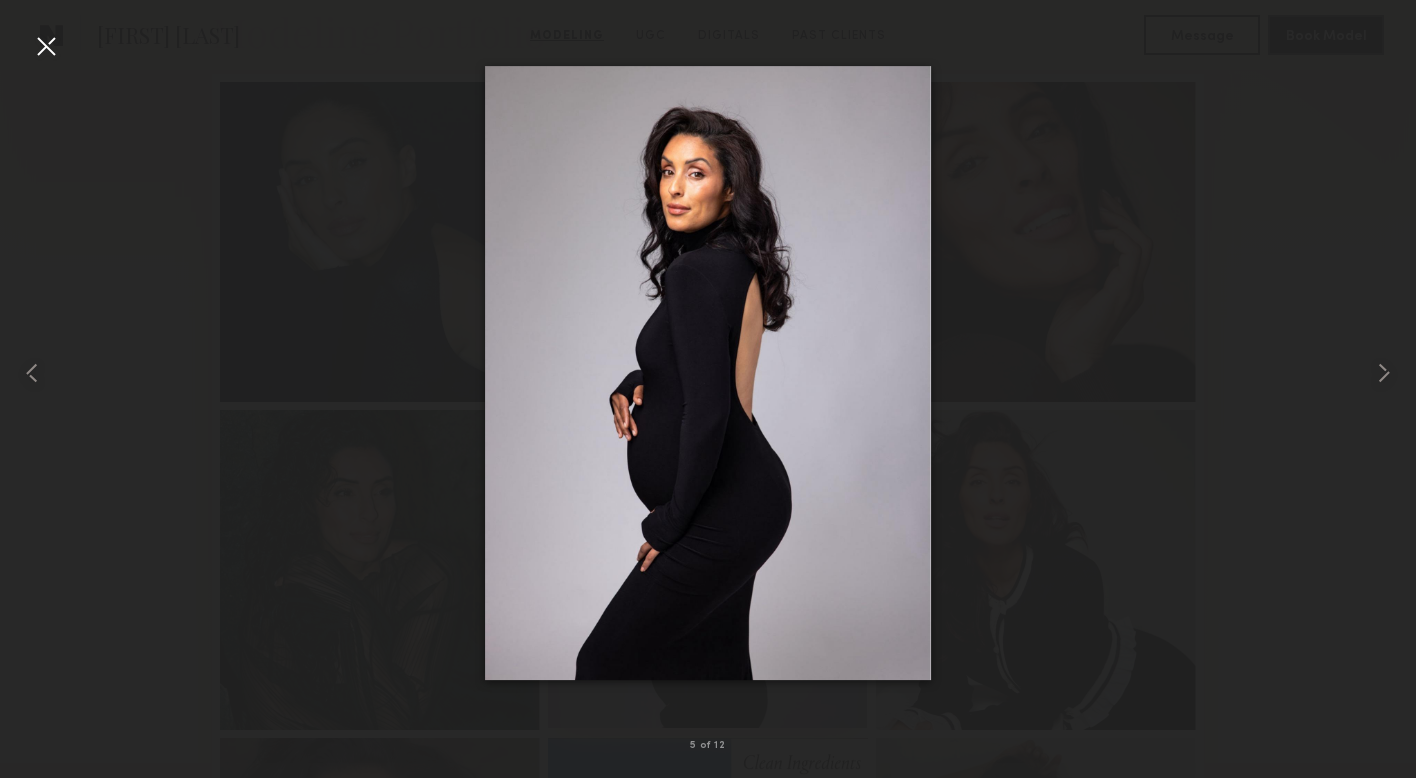 scroll, scrollTop: 509, scrollLeft: 0, axis: vertical 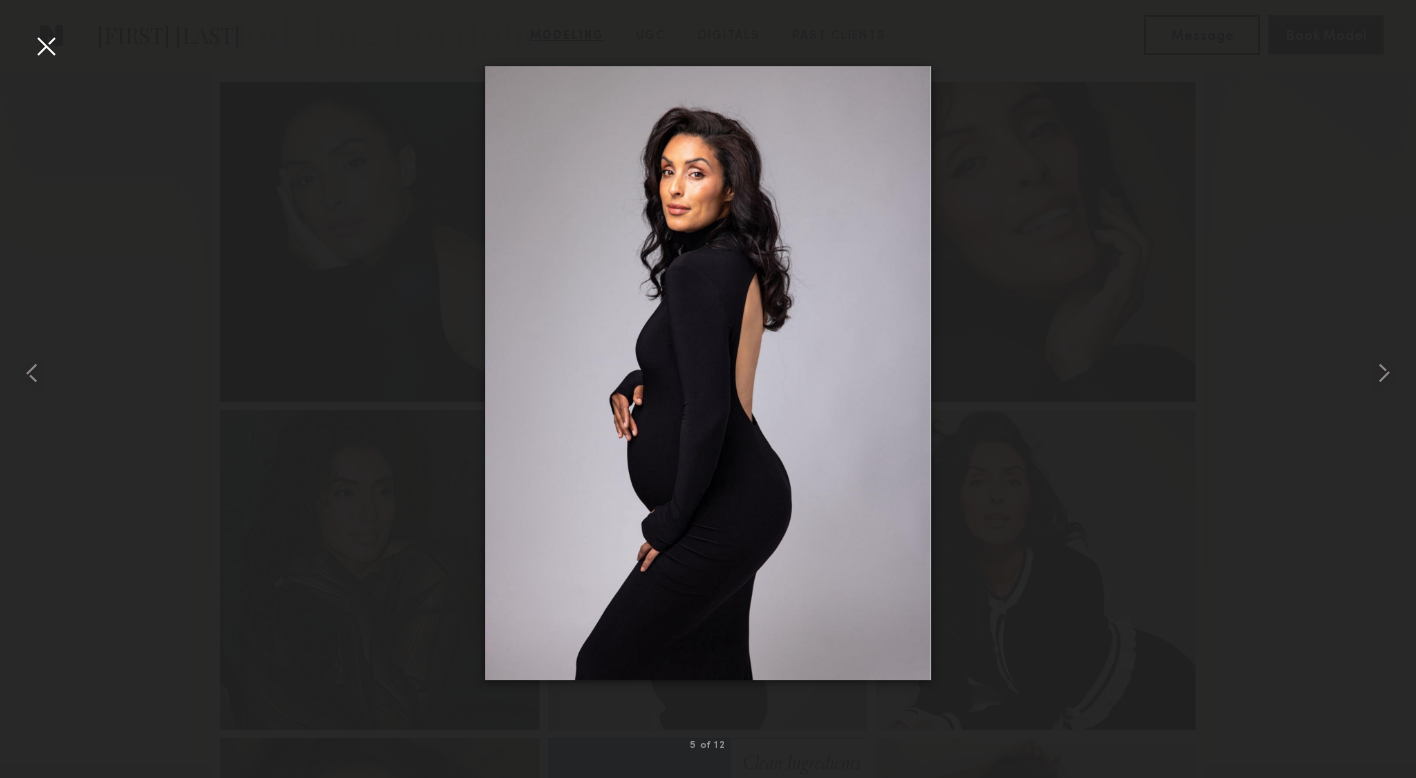 click at bounding box center [46, 46] 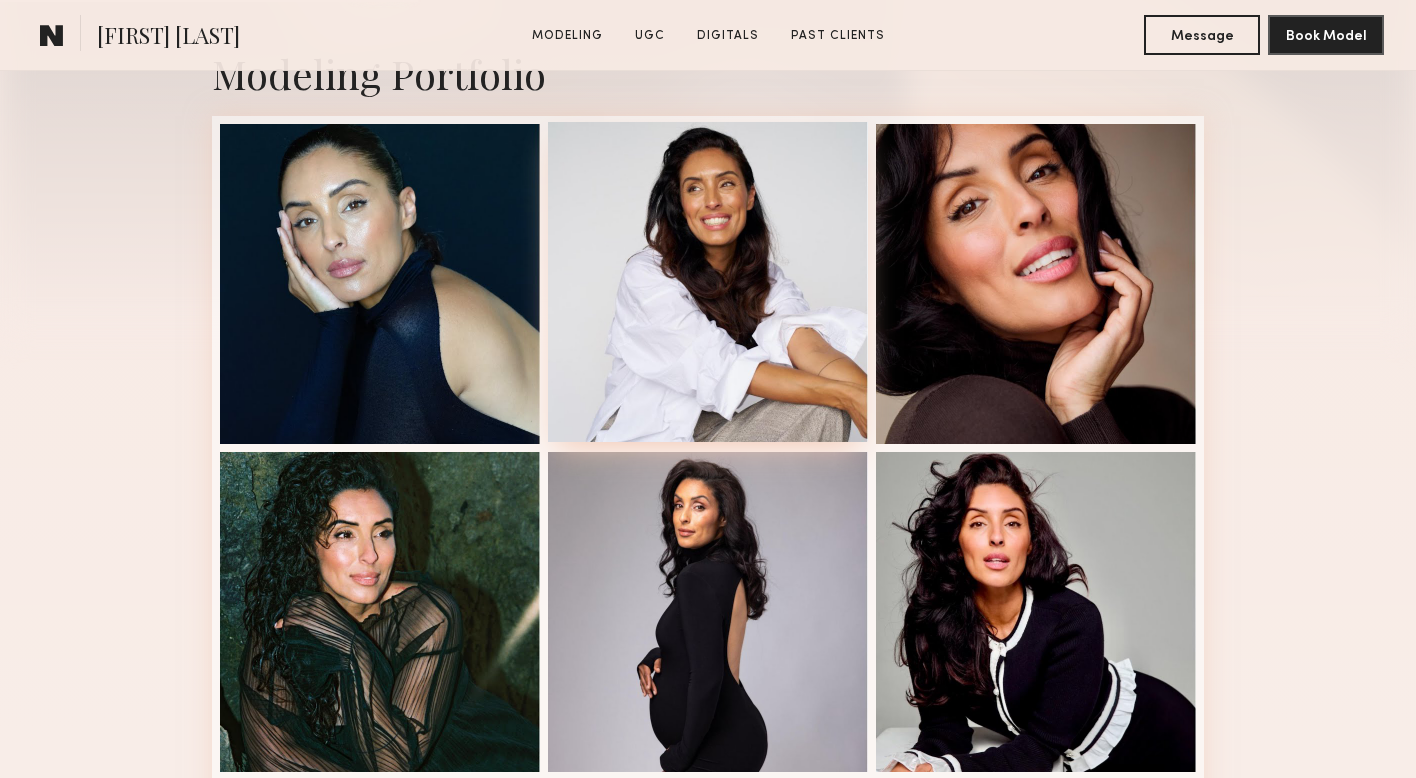 scroll, scrollTop: 486, scrollLeft: 0, axis: vertical 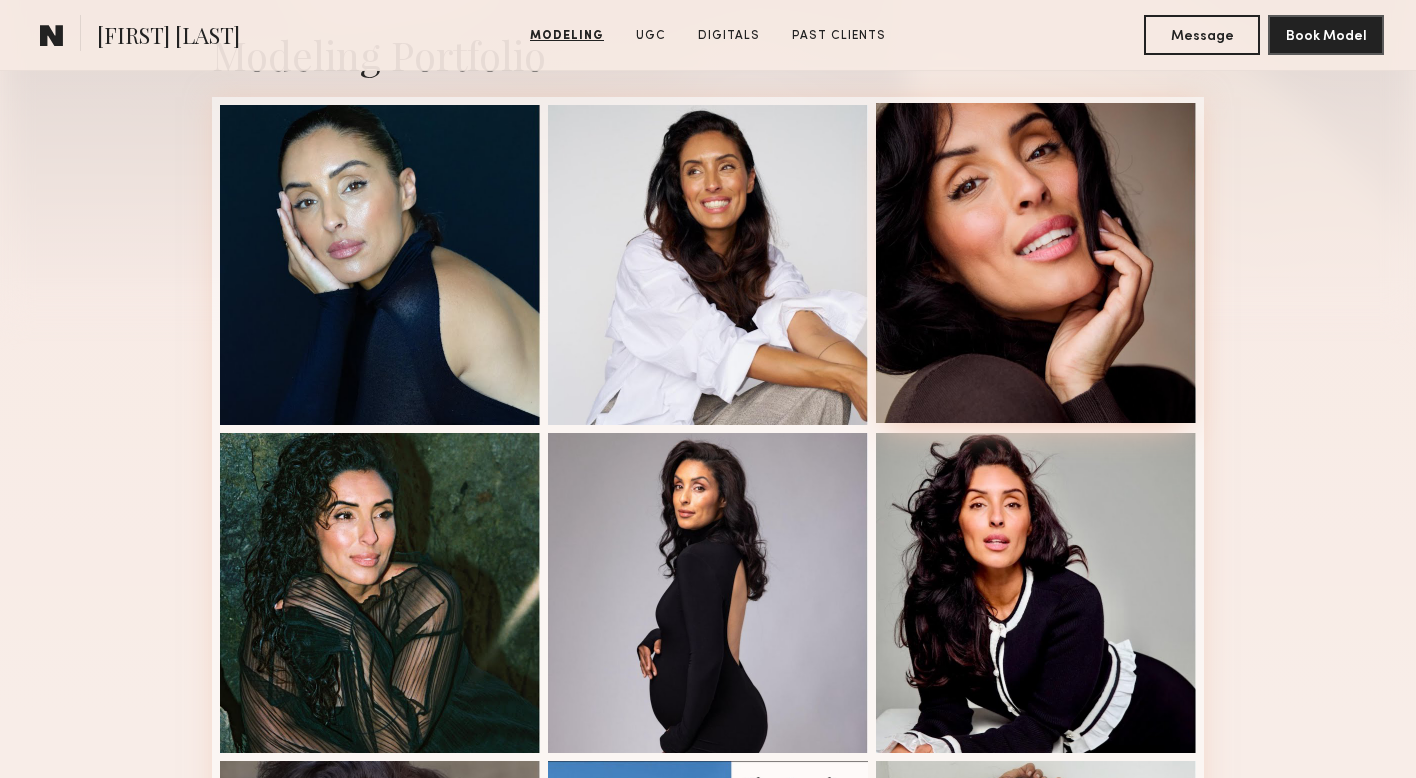 click at bounding box center [1036, 263] 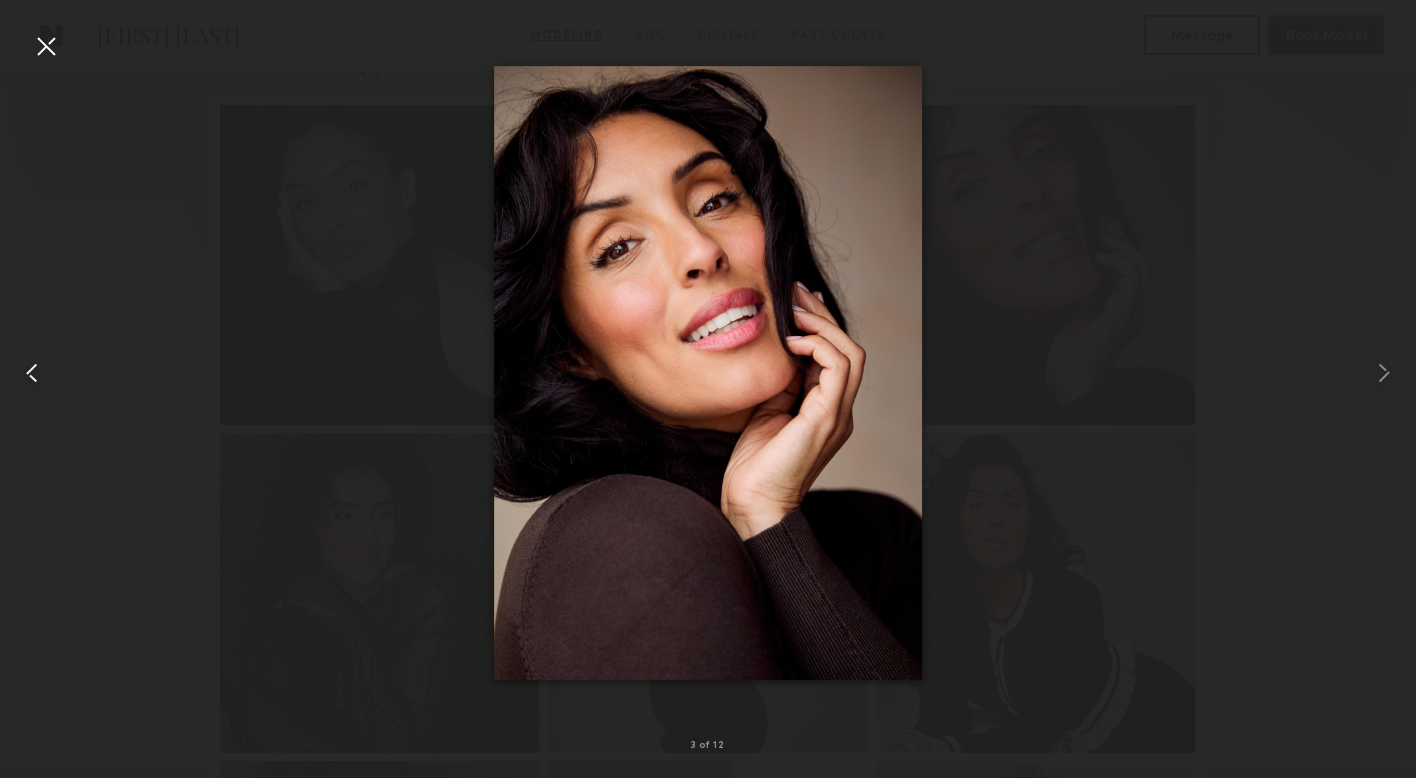 click at bounding box center [32, 373] 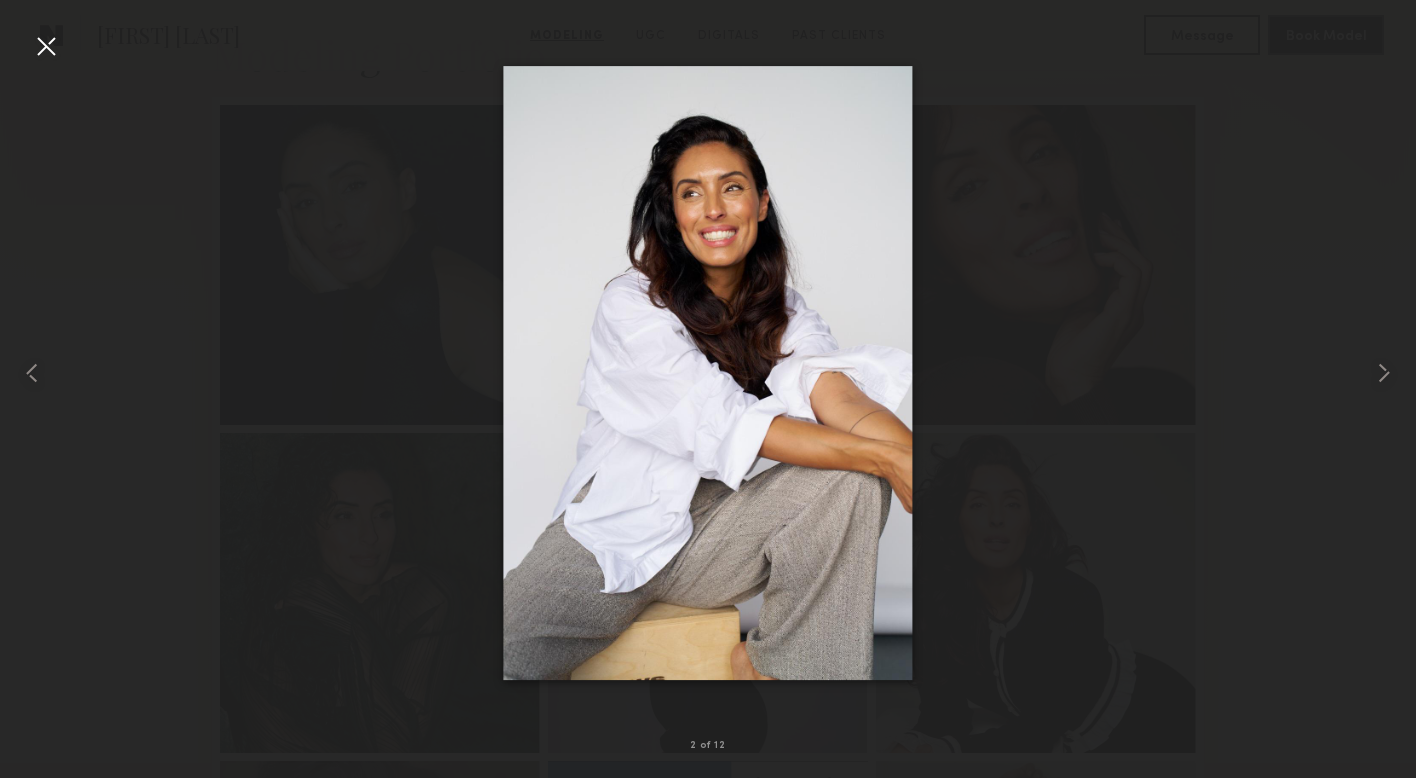 click at bounding box center (46, 46) 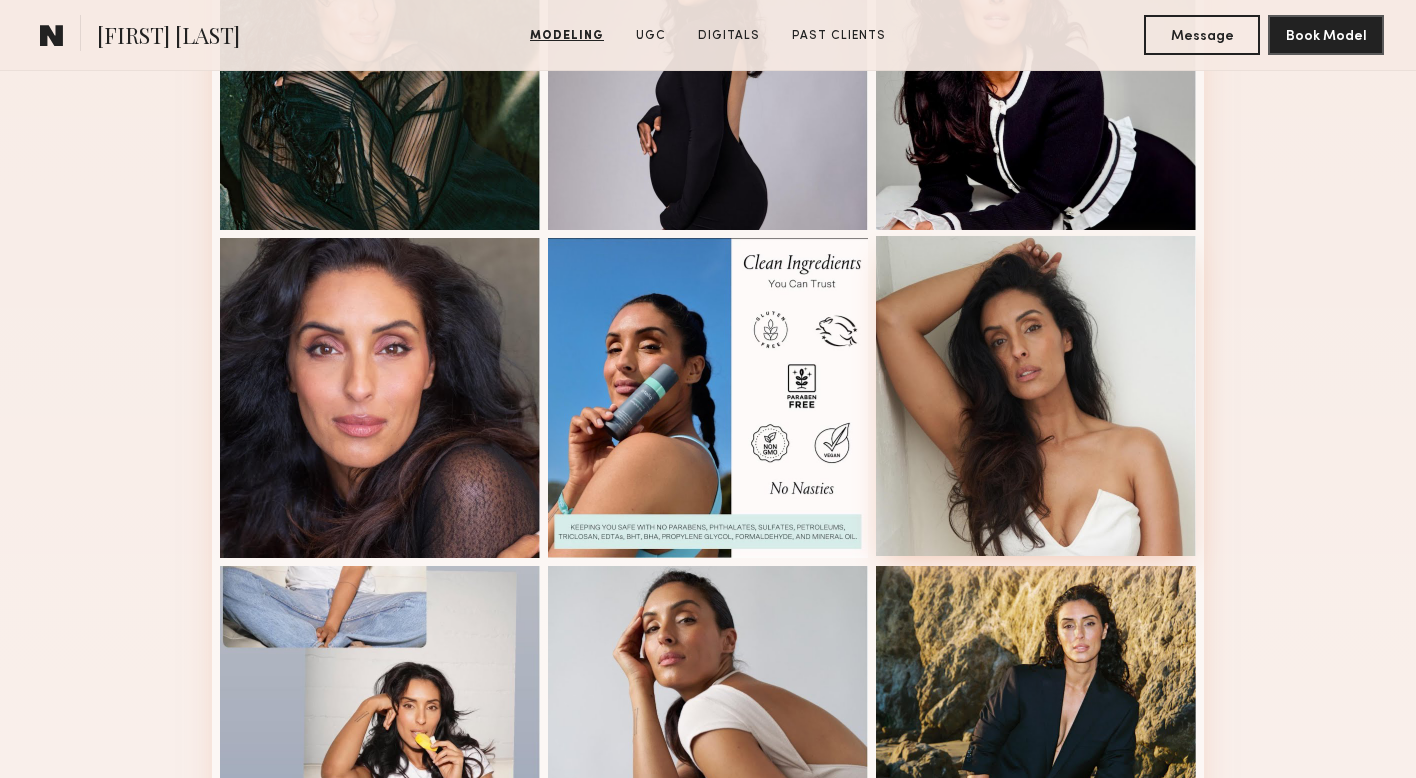 scroll, scrollTop: 1021, scrollLeft: 0, axis: vertical 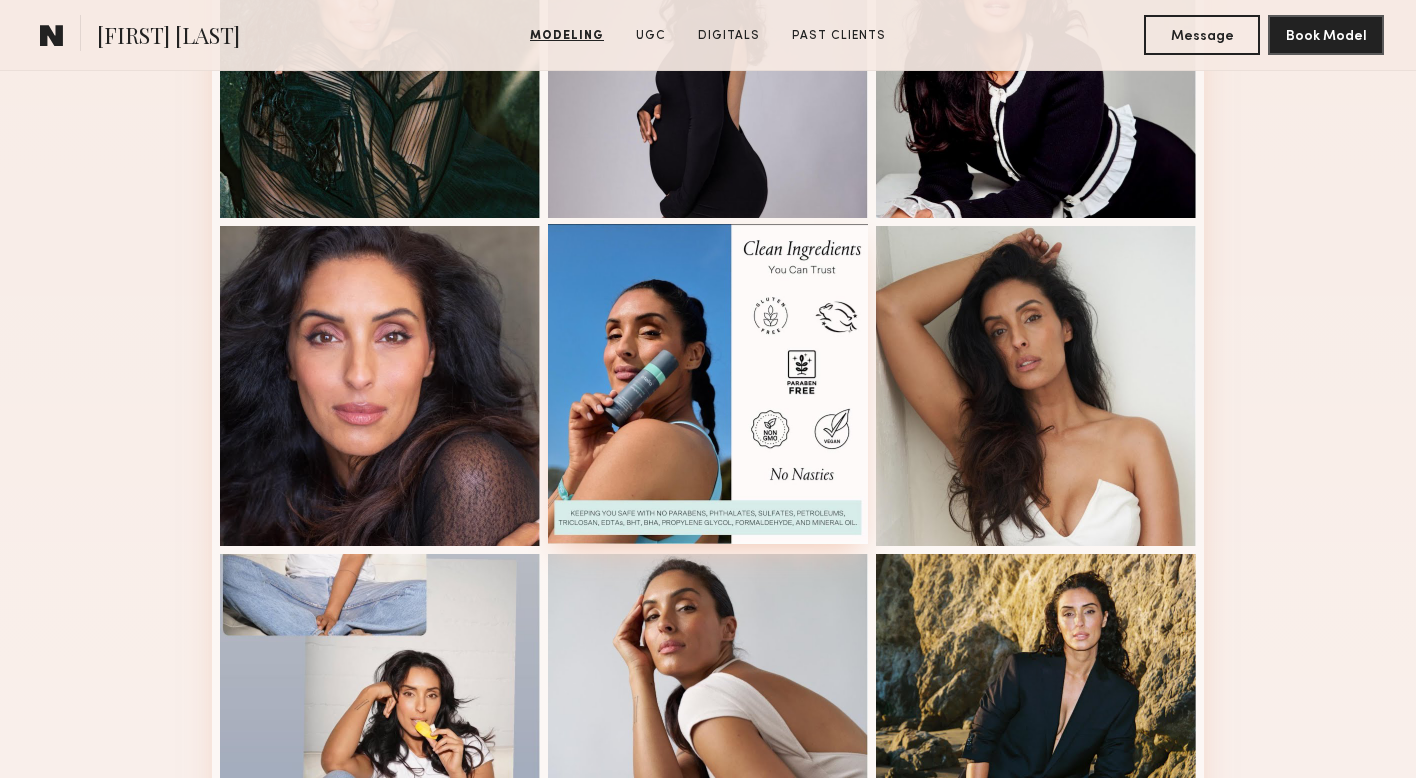 click at bounding box center [708, 384] 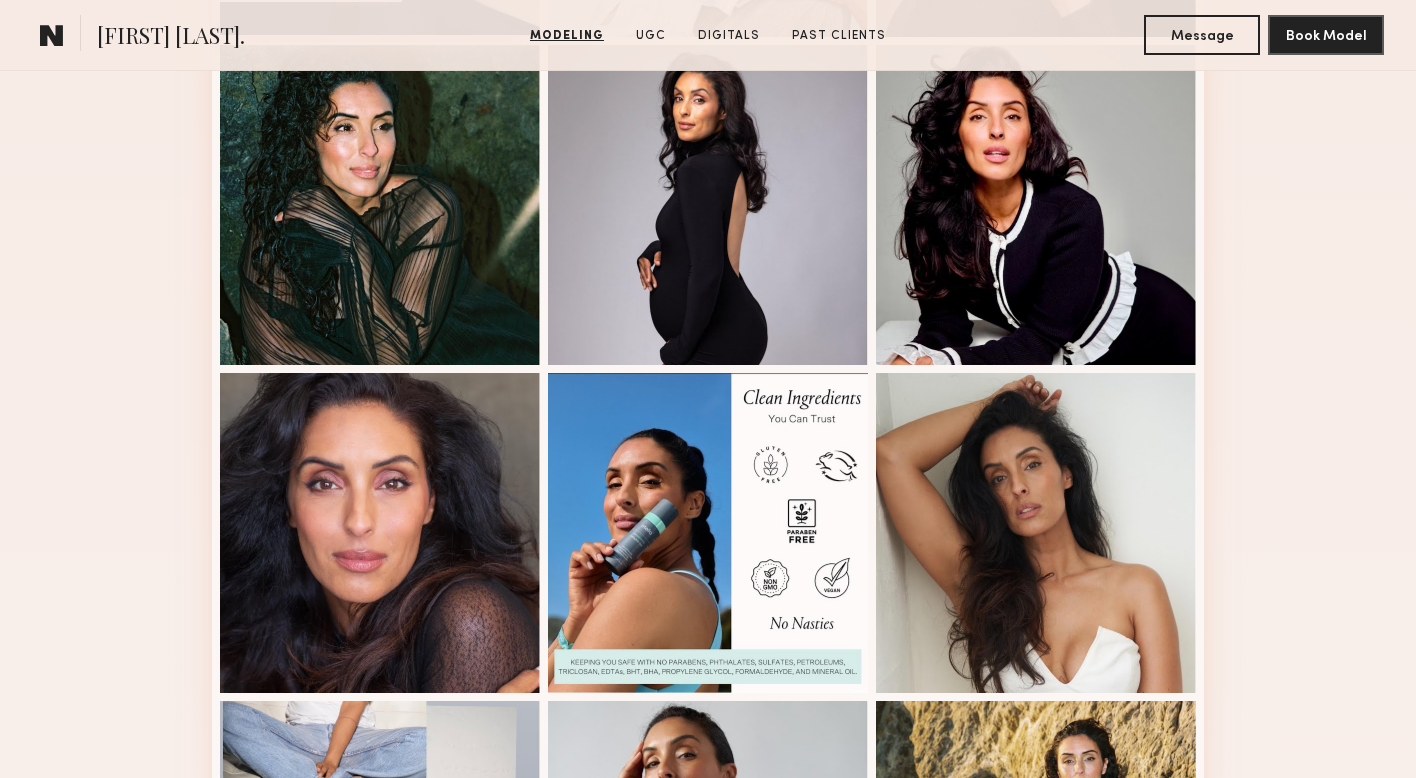 scroll, scrollTop: 1027, scrollLeft: 0, axis: vertical 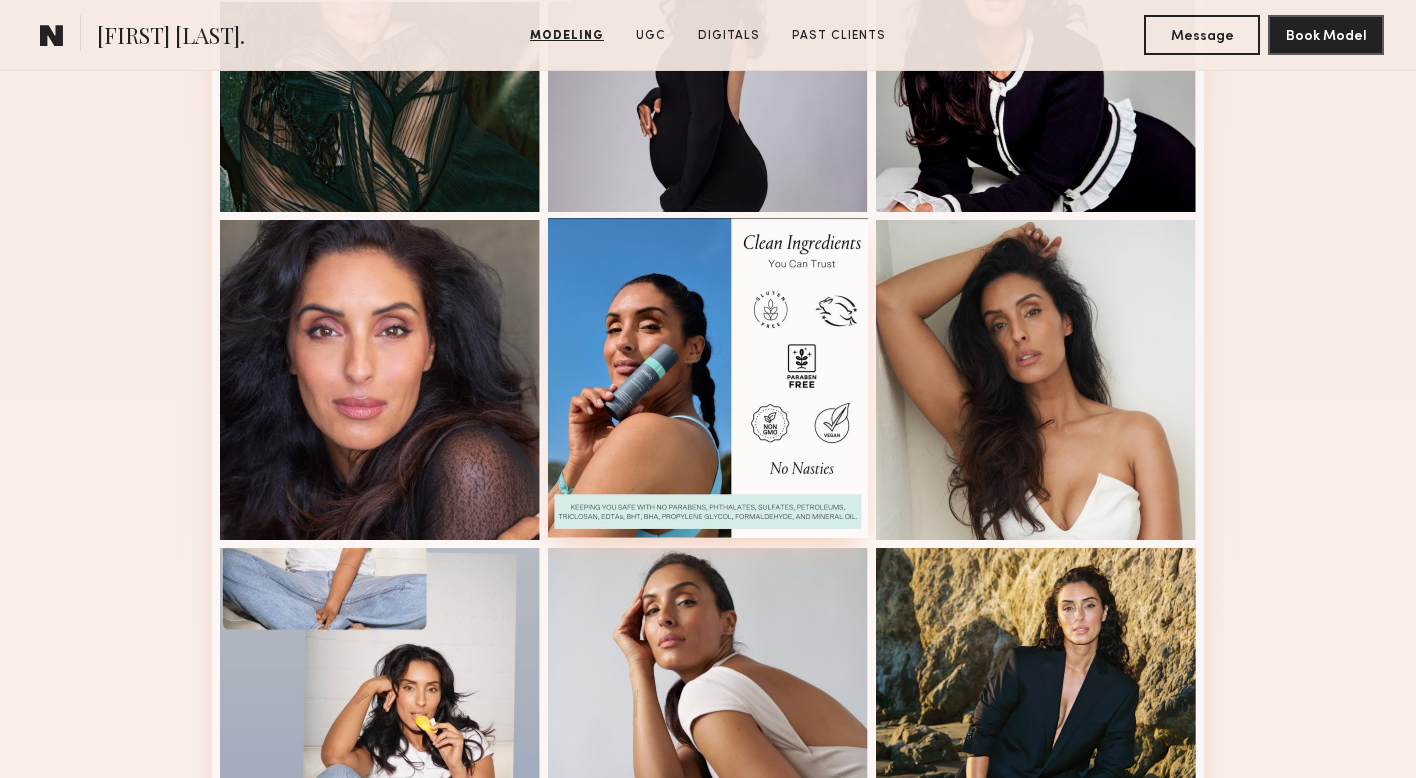click at bounding box center (708, 378) 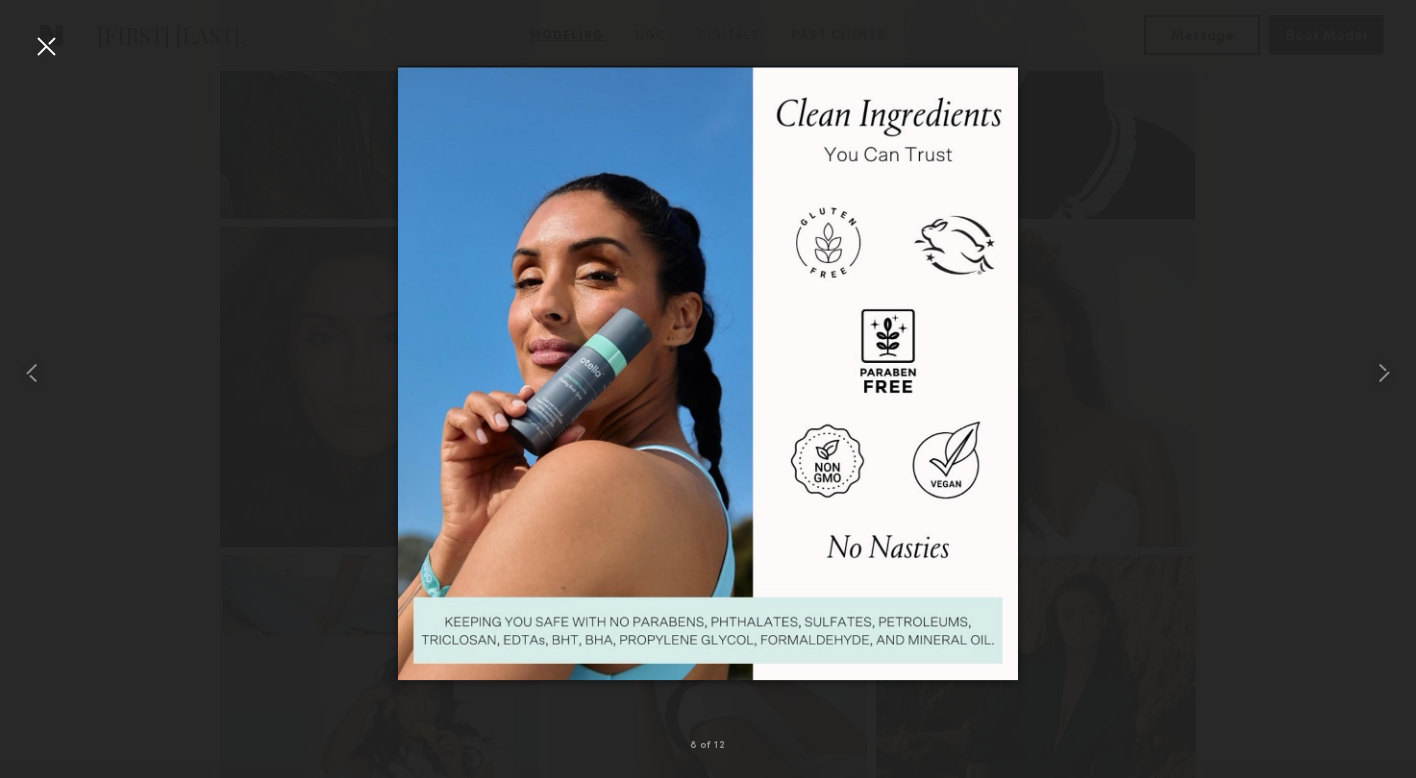 scroll, scrollTop: 1020, scrollLeft: 0, axis: vertical 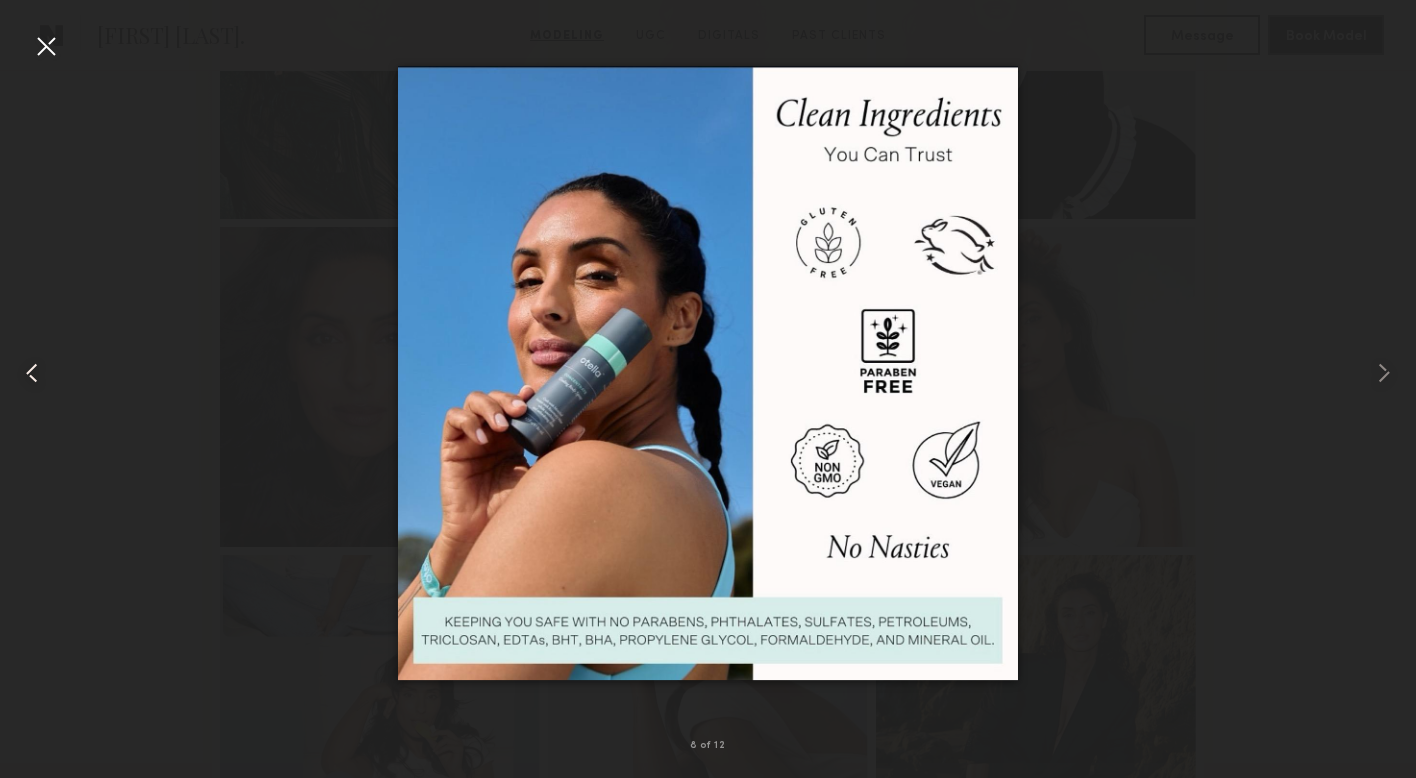 click at bounding box center (46, 46) 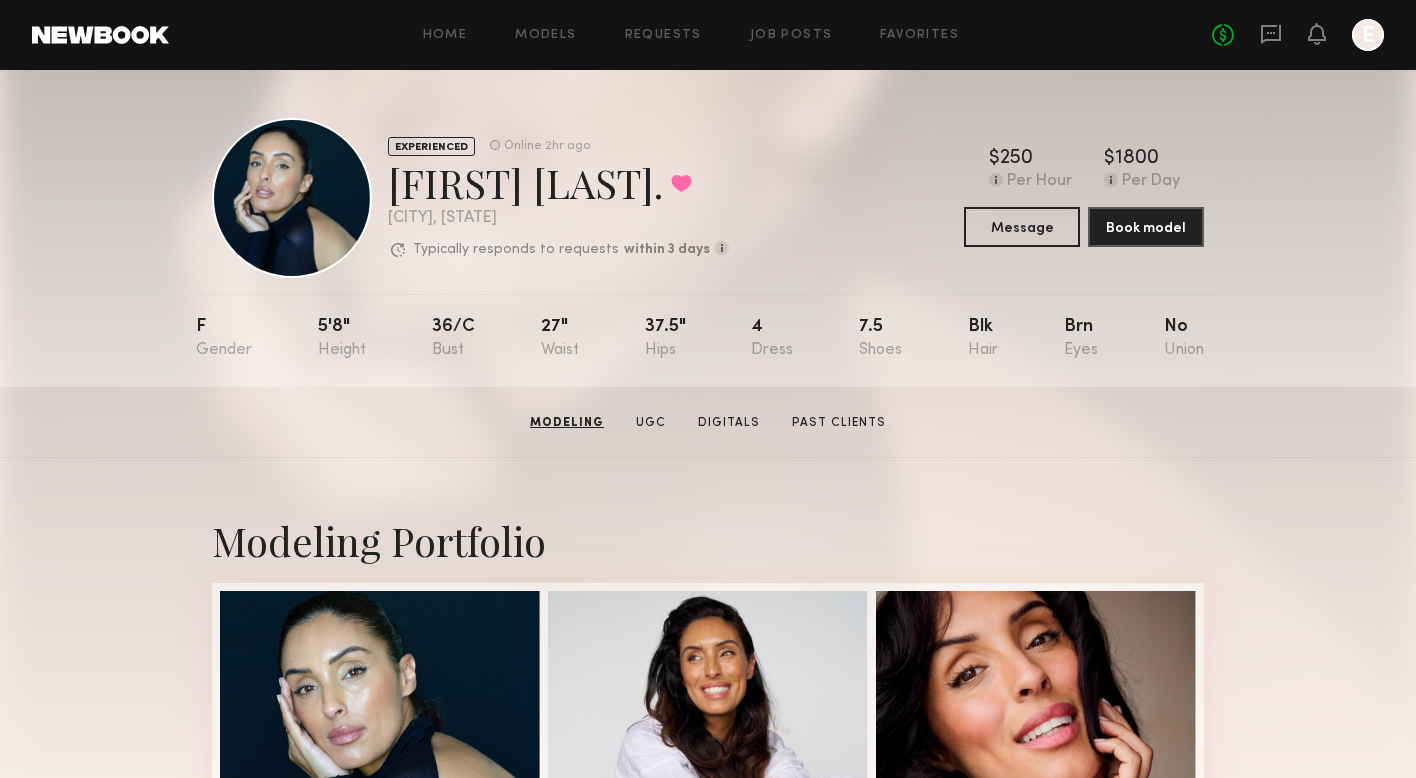 scroll, scrollTop: 0, scrollLeft: 0, axis: both 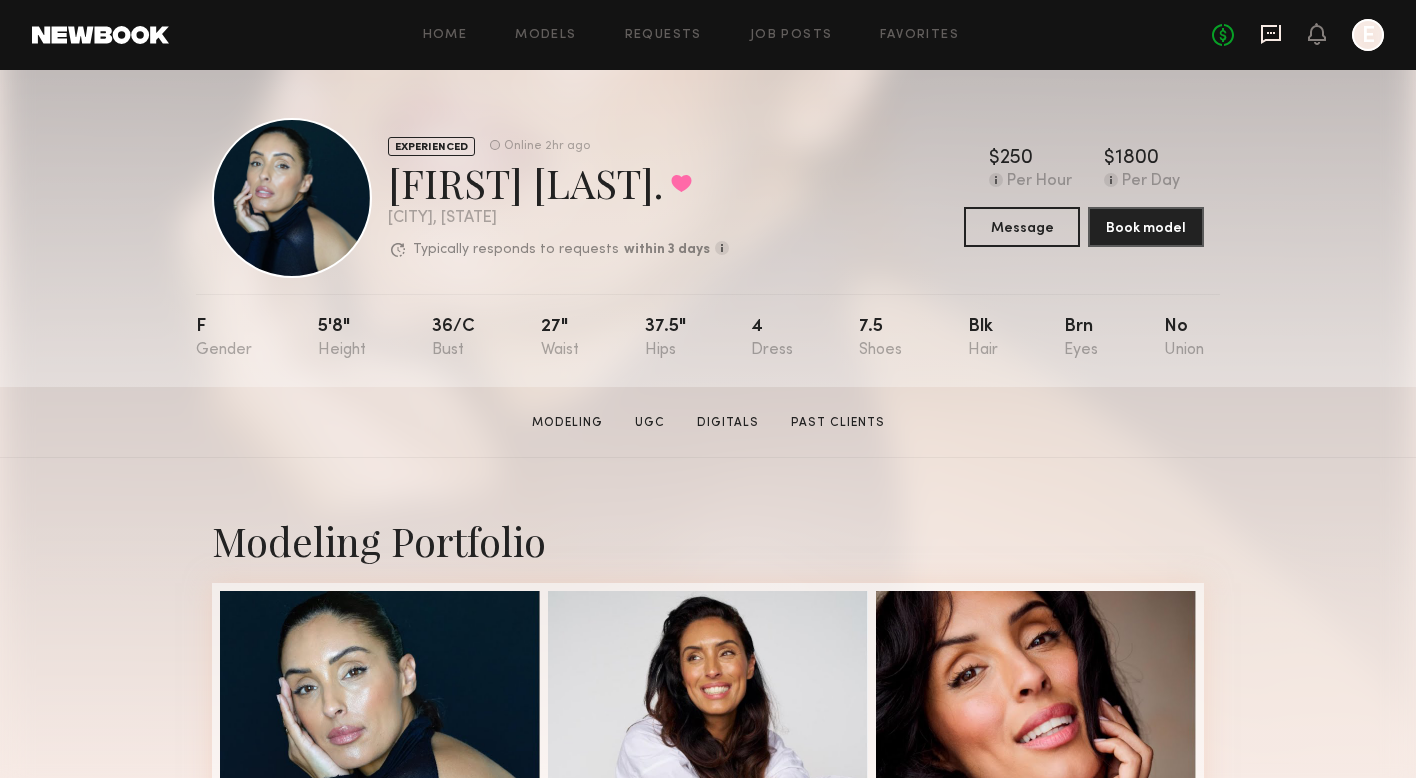click 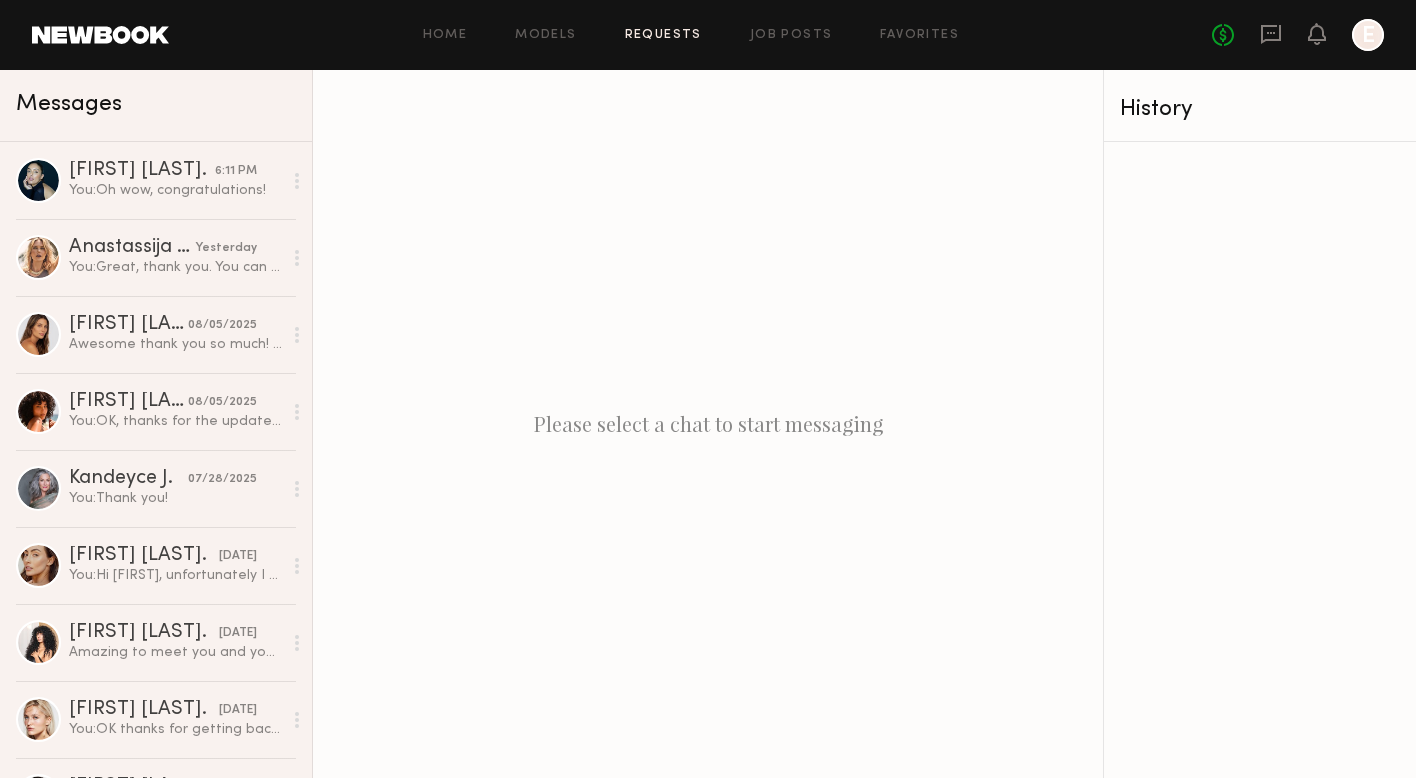 click on "Requests" 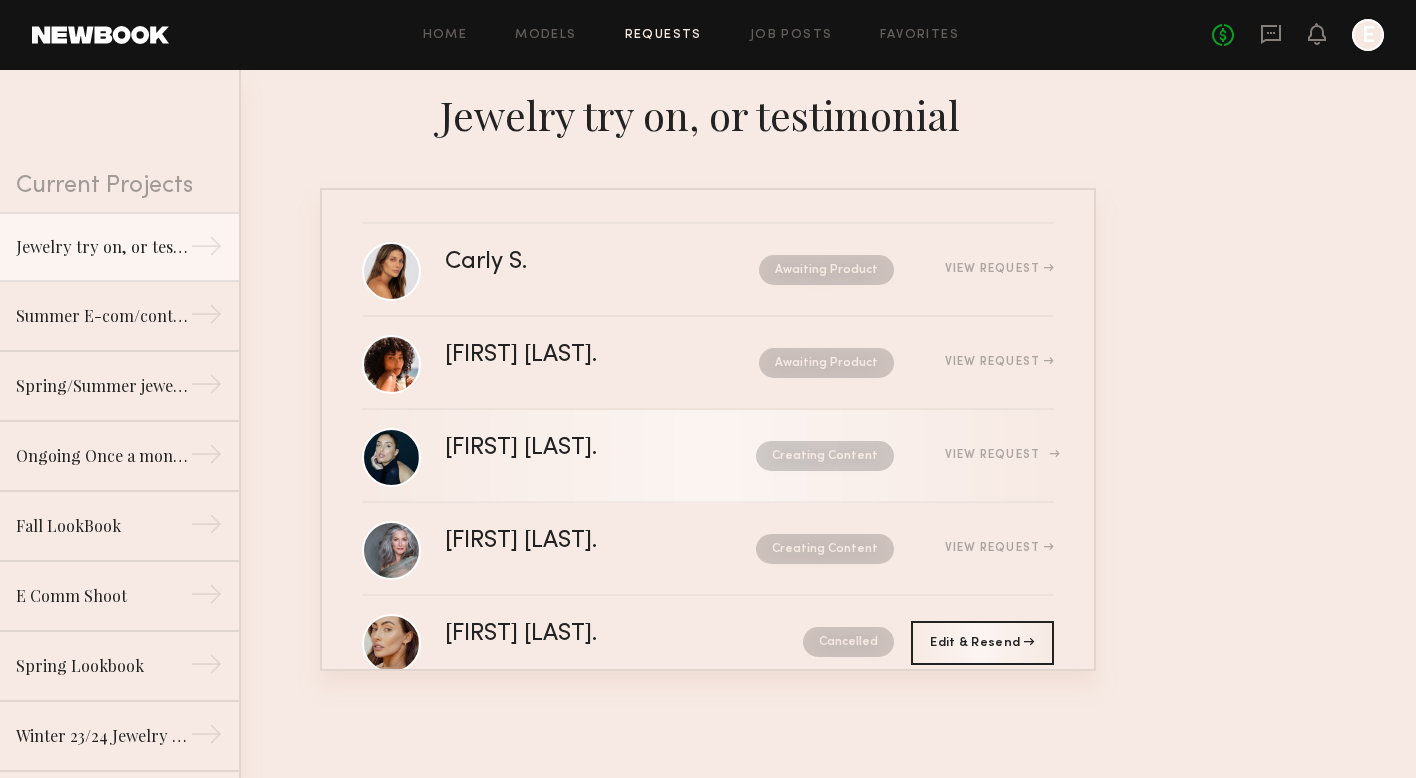 click on "Gloria E." 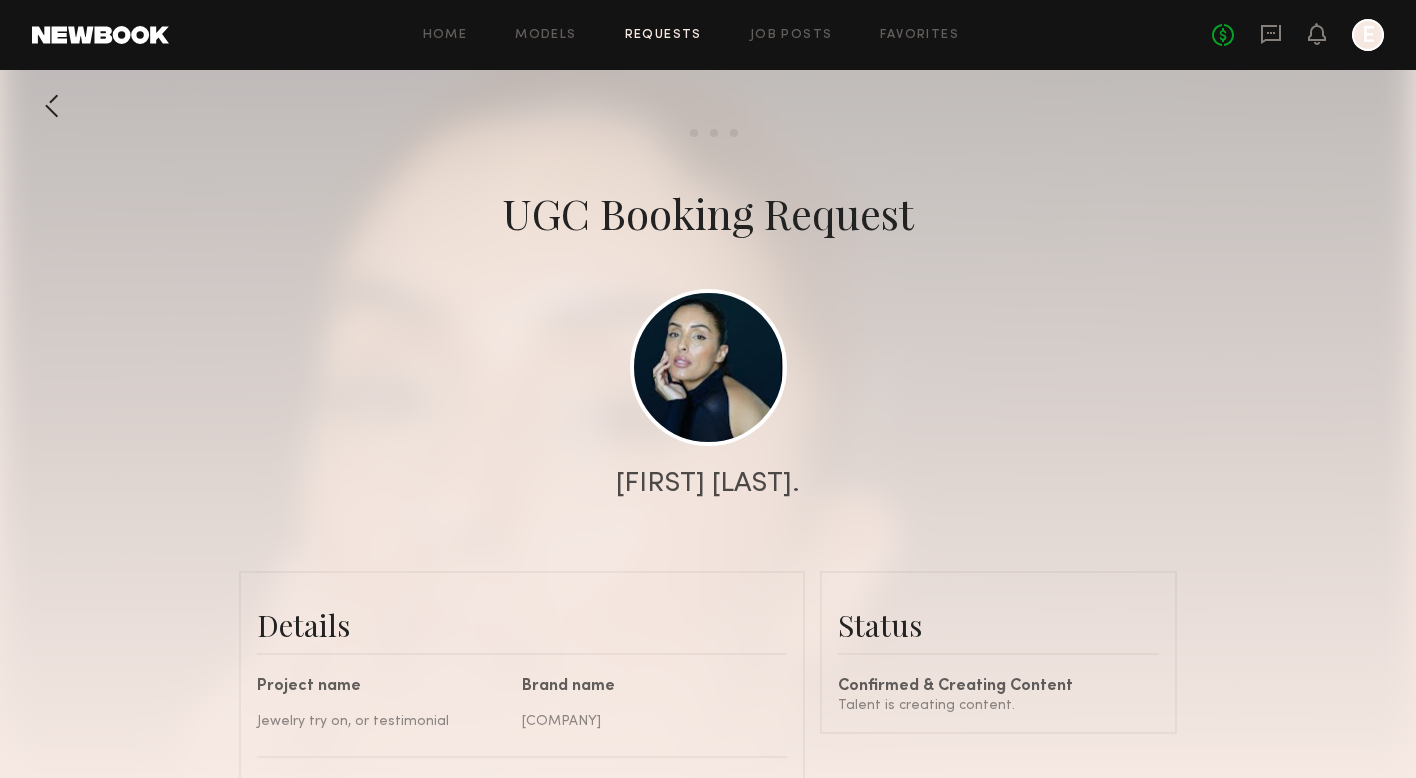 scroll, scrollTop: 1715, scrollLeft: 0, axis: vertical 